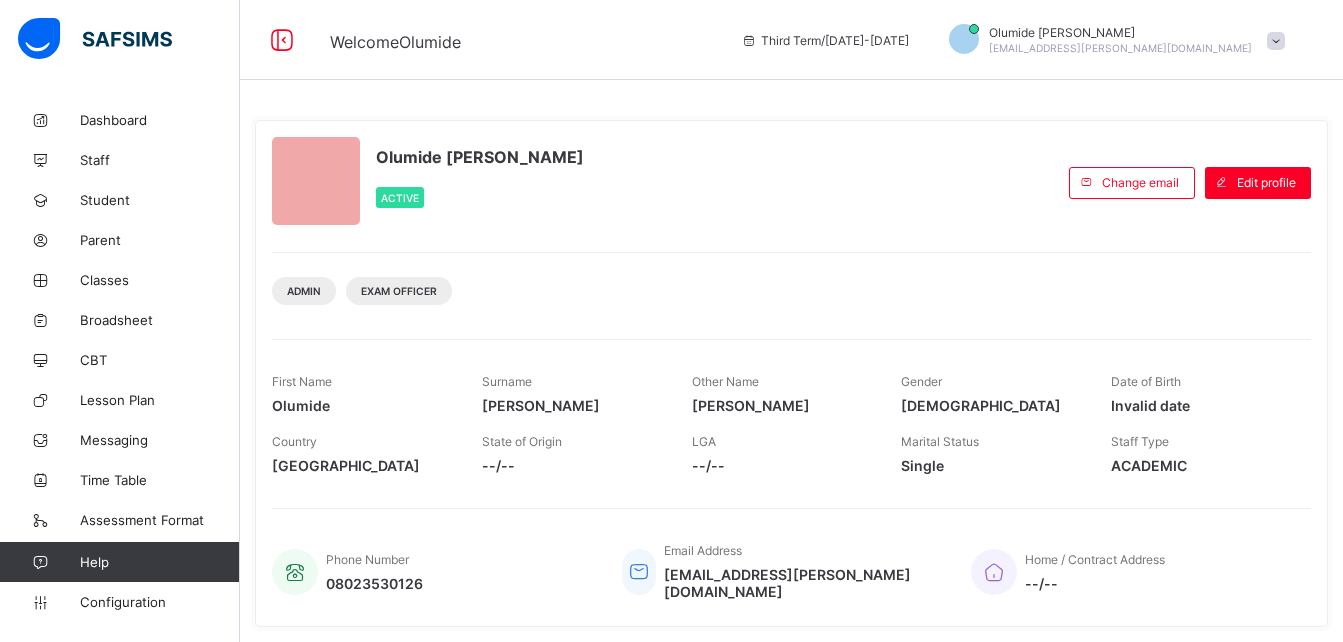 scroll, scrollTop: 0, scrollLeft: 0, axis: both 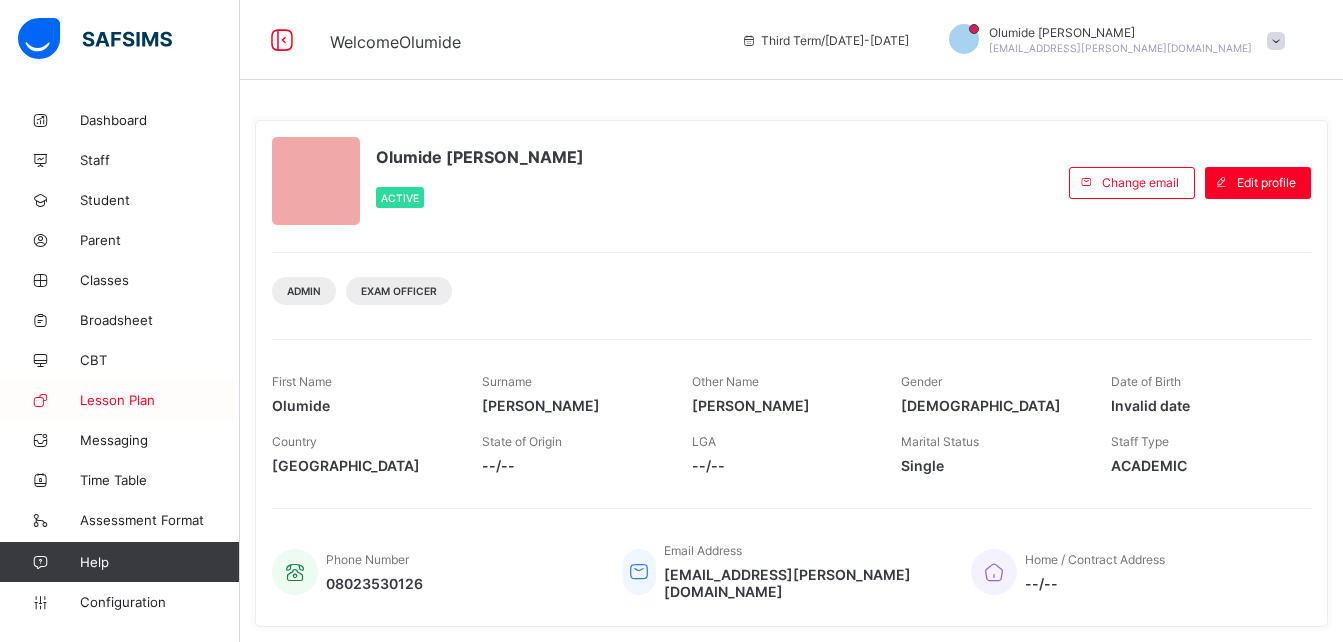 click on "Lesson Plan" at bounding box center [160, 400] 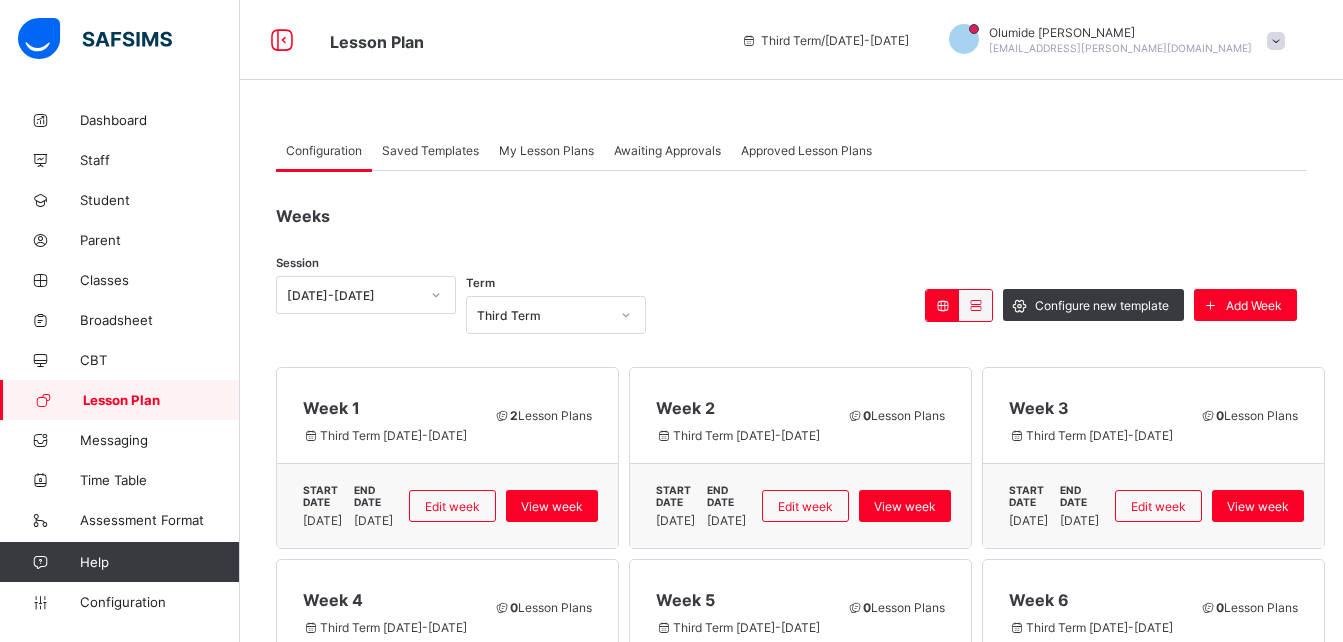 click on "My Lesson Plans" at bounding box center [546, 150] 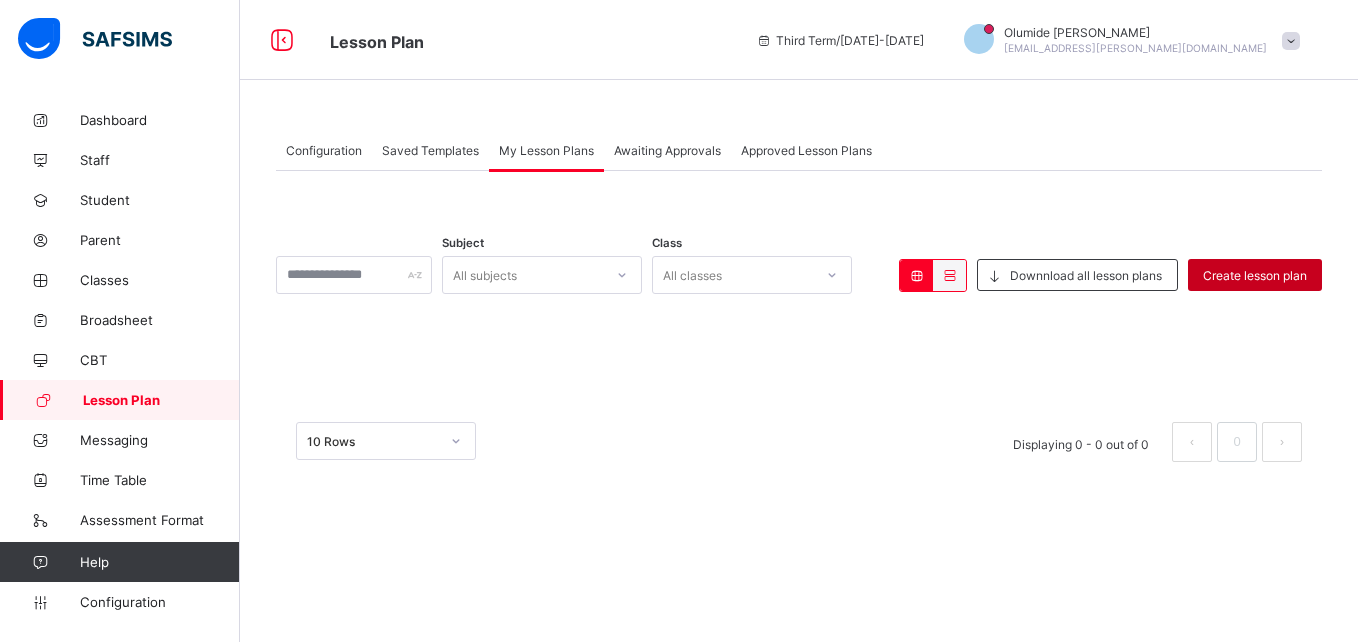 click on "Create lesson plan" at bounding box center [1255, 275] 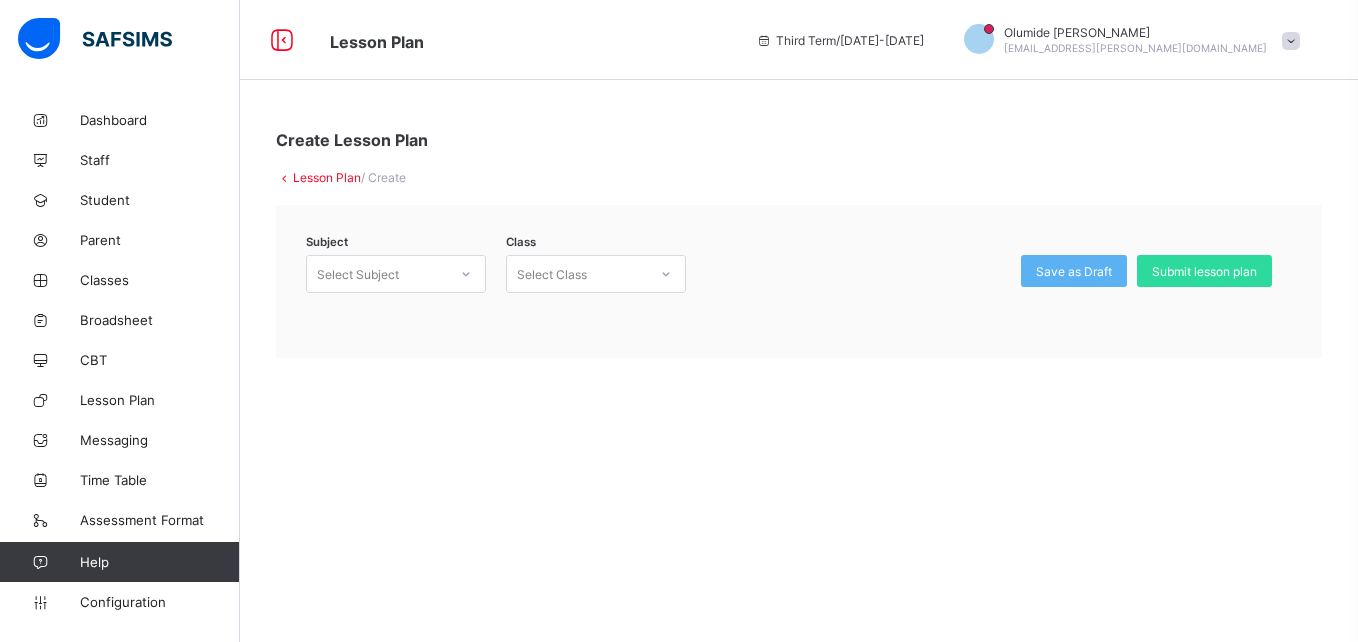 click on "Subject Select Subject Class Select Class Save as Draft Submit lesson plan" at bounding box center [799, 281] 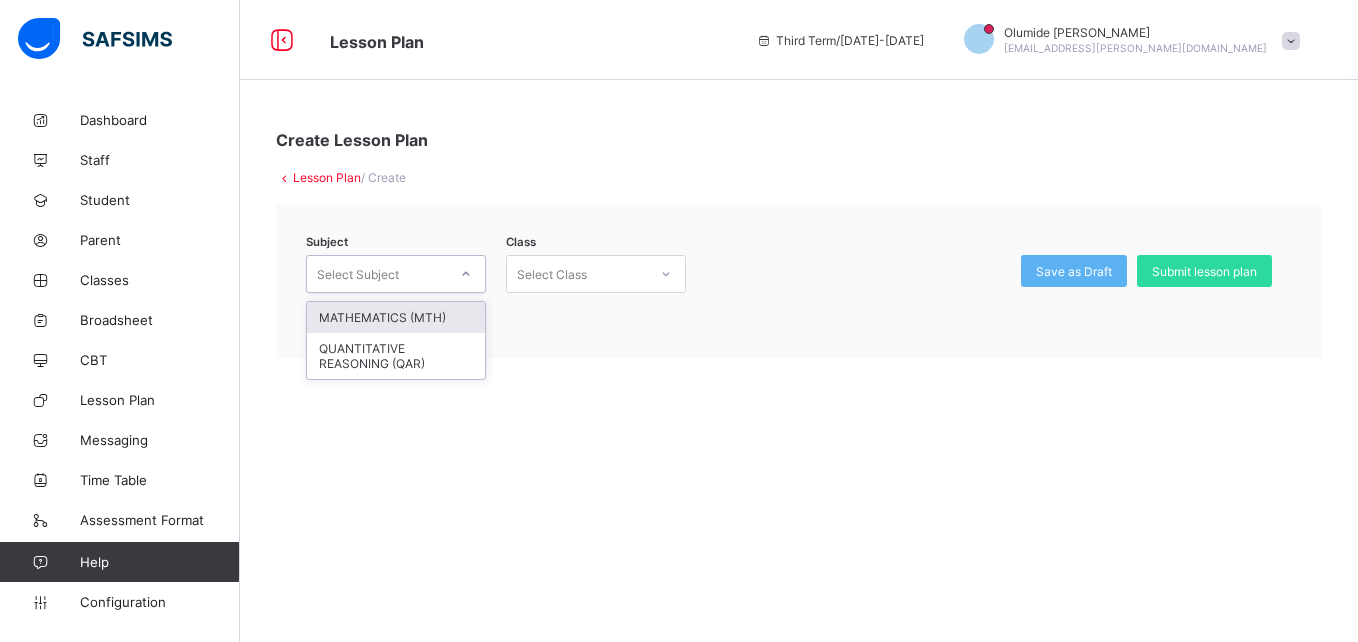 click at bounding box center [466, 274] 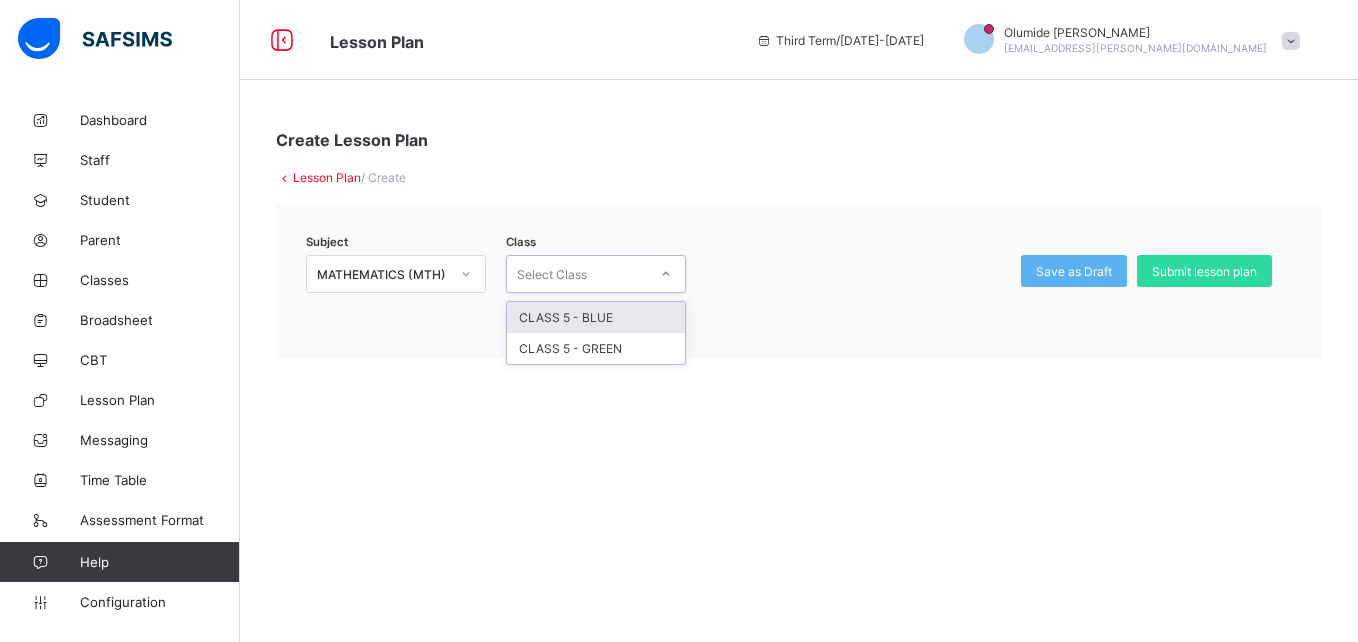 click on "Select Class" at bounding box center (552, 274) 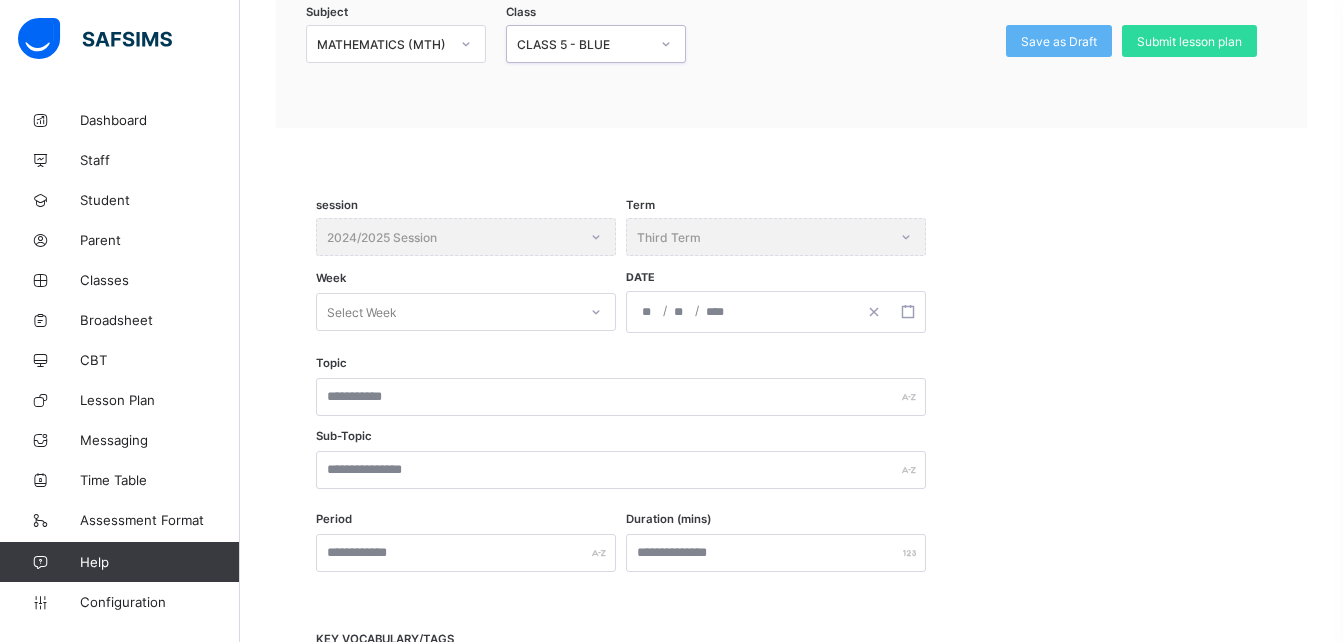 scroll, scrollTop: 231, scrollLeft: 0, axis: vertical 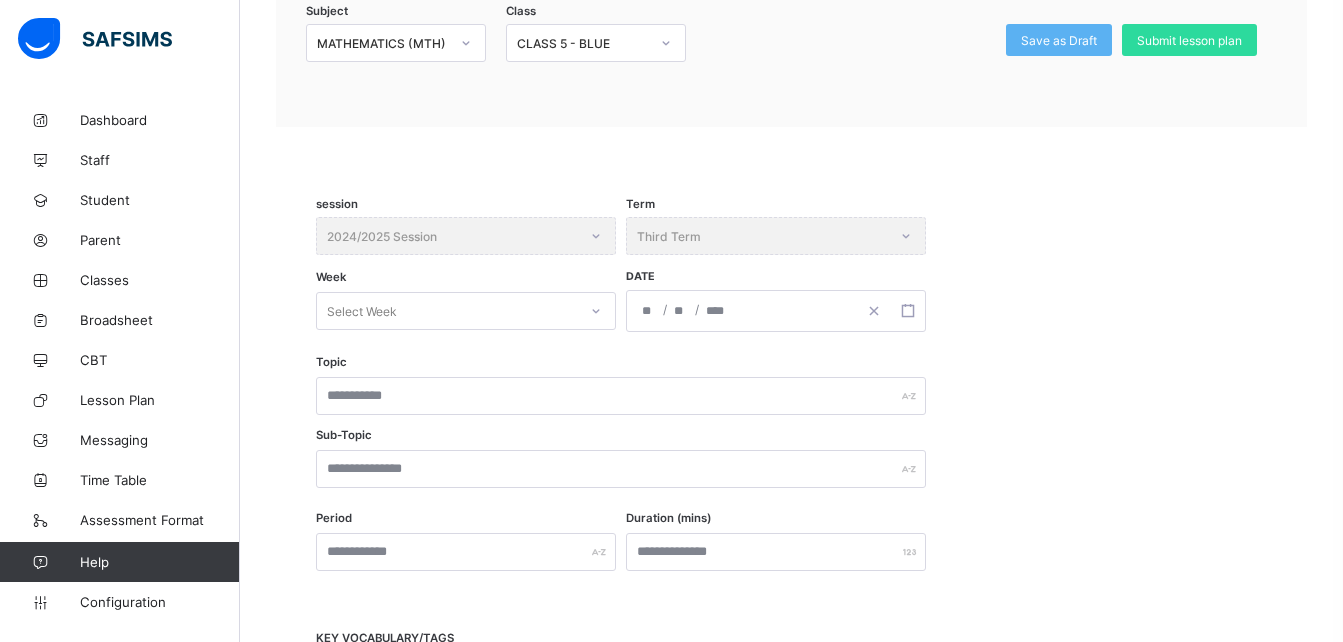 click on "Week Select Week" at bounding box center (466, 311) 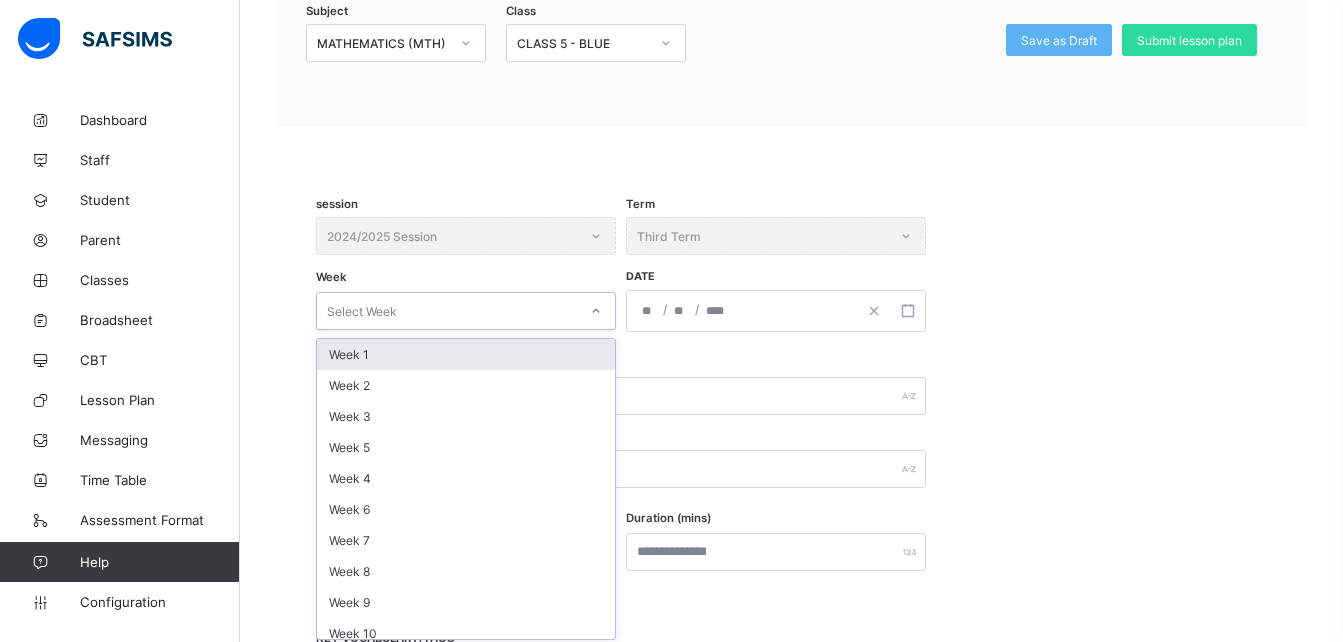 click on "Select Week" at bounding box center [447, 311] 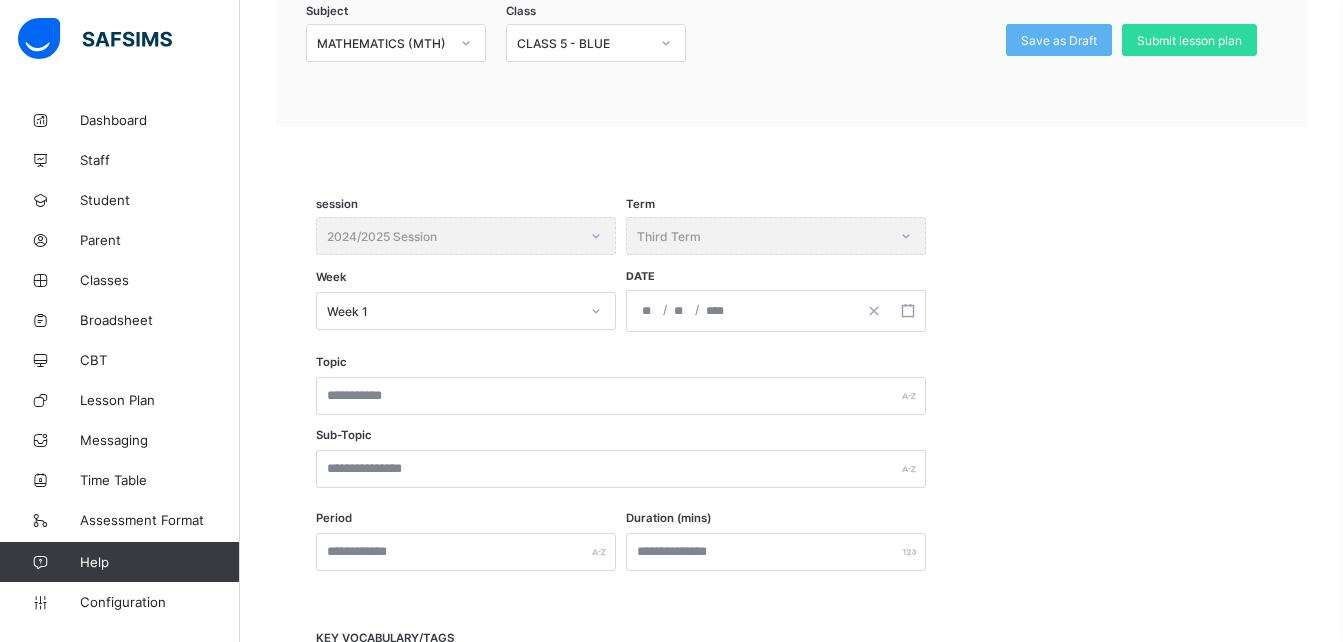 click on "/ /" at bounding box center (742, 311) 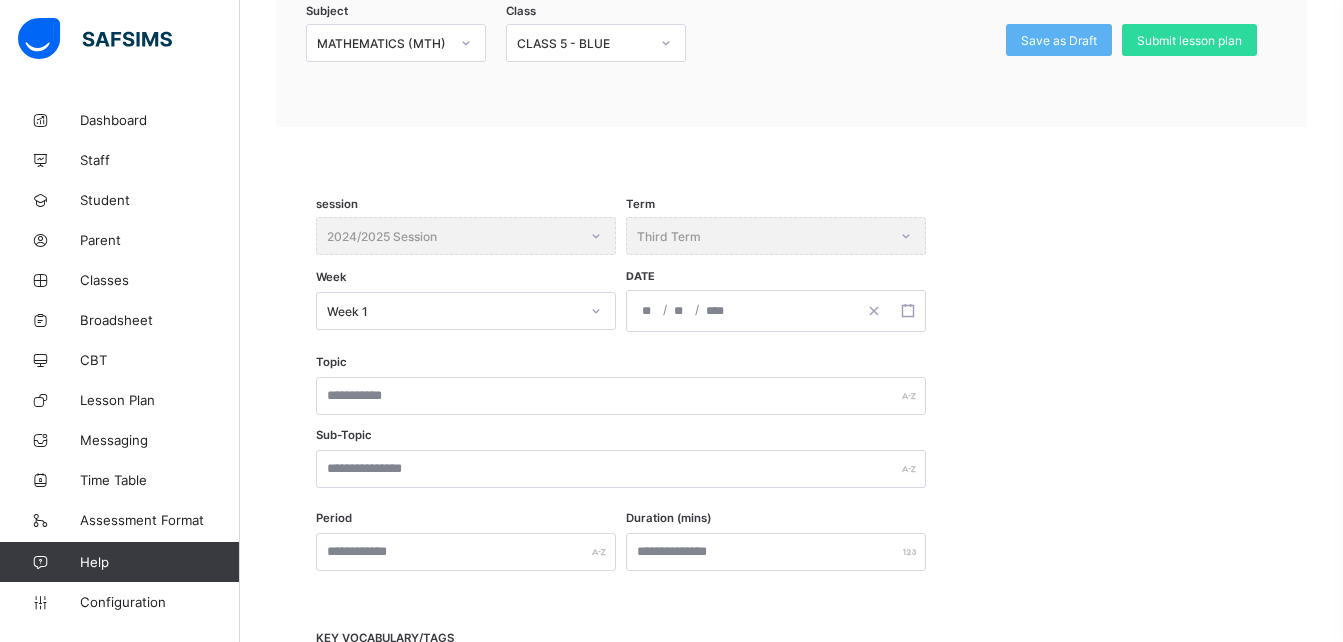 click on "session 2024/2025 Session Term Third Term Week Week 1 Date / / « ‹ [DATE] › » Mon Tue Wed Thu Fri Sat Sun 30 1 2 3 4 5 6 7 8 9 10 11 12 13 14 15 16 17 18 19 20 21 22 23 24 25 26 27 28 29 30 31 1 2 3" at bounding box center (791, 287) 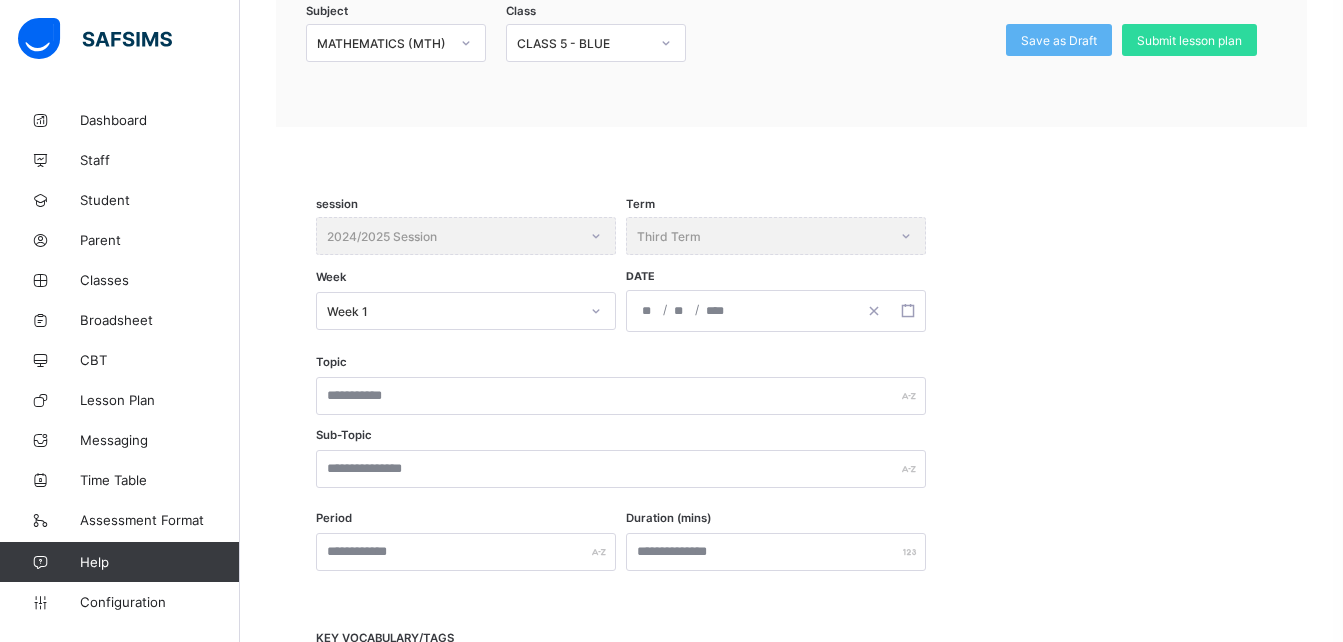 click on "/ /" at bounding box center [742, 311] 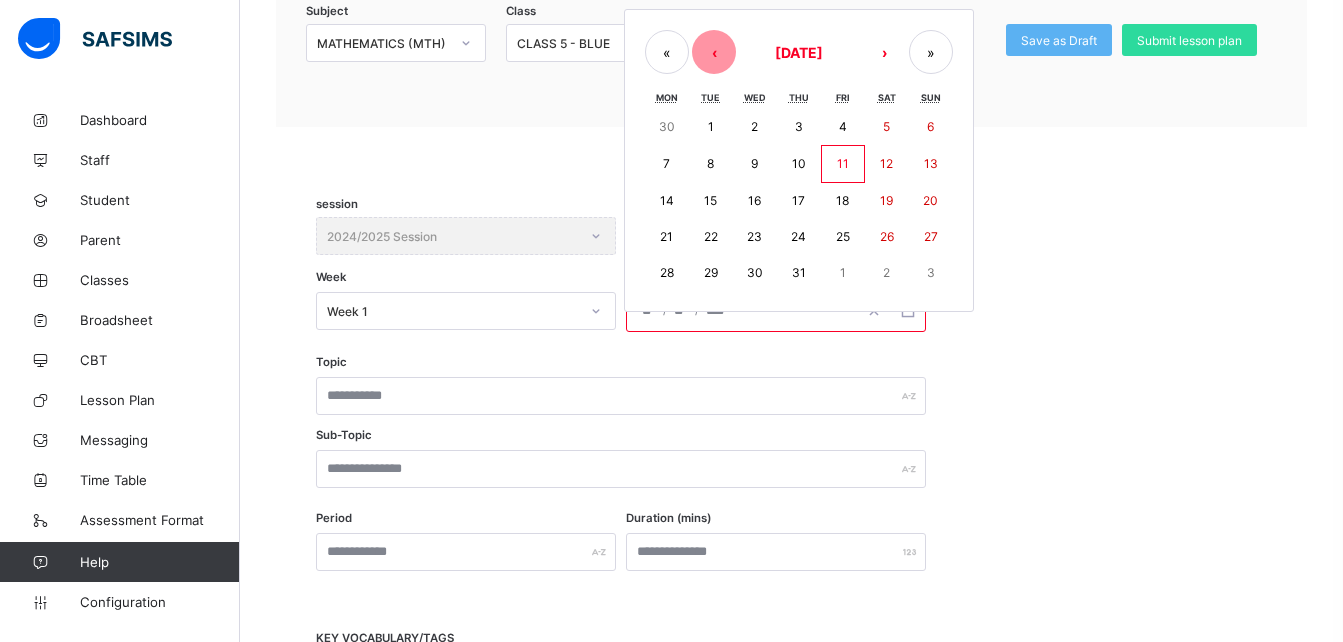 click on "‹" at bounding box center [714, 52] 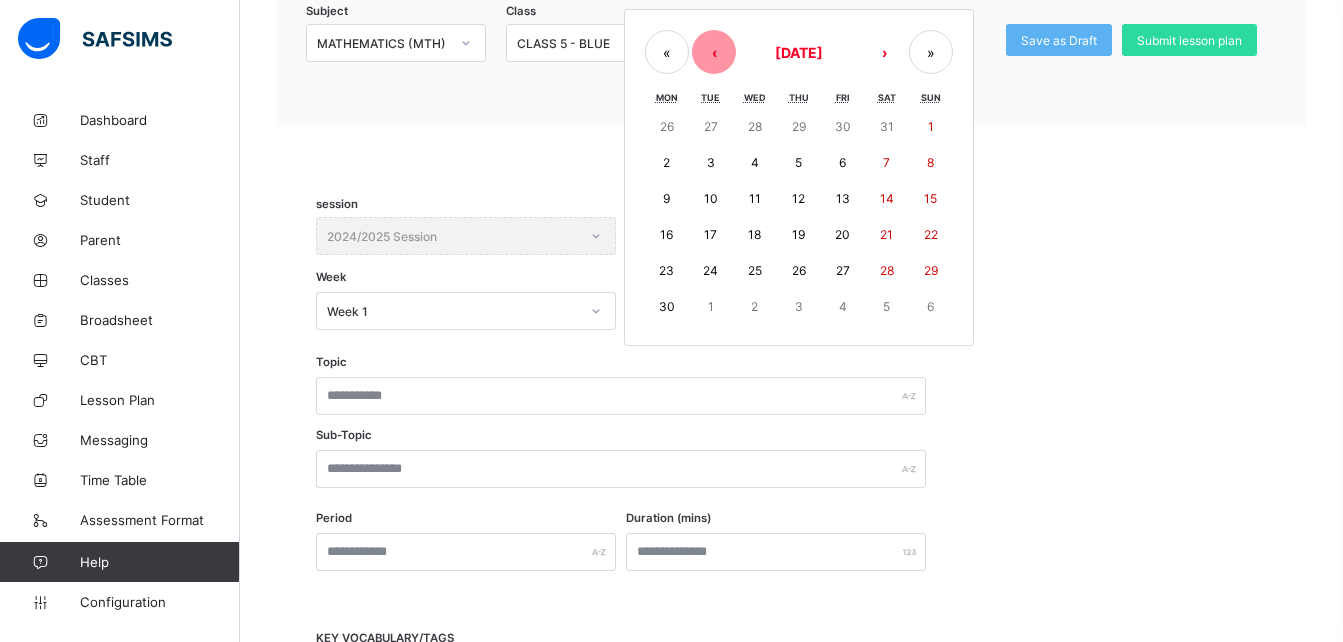click on "‹" at bounding box center [714, 52] 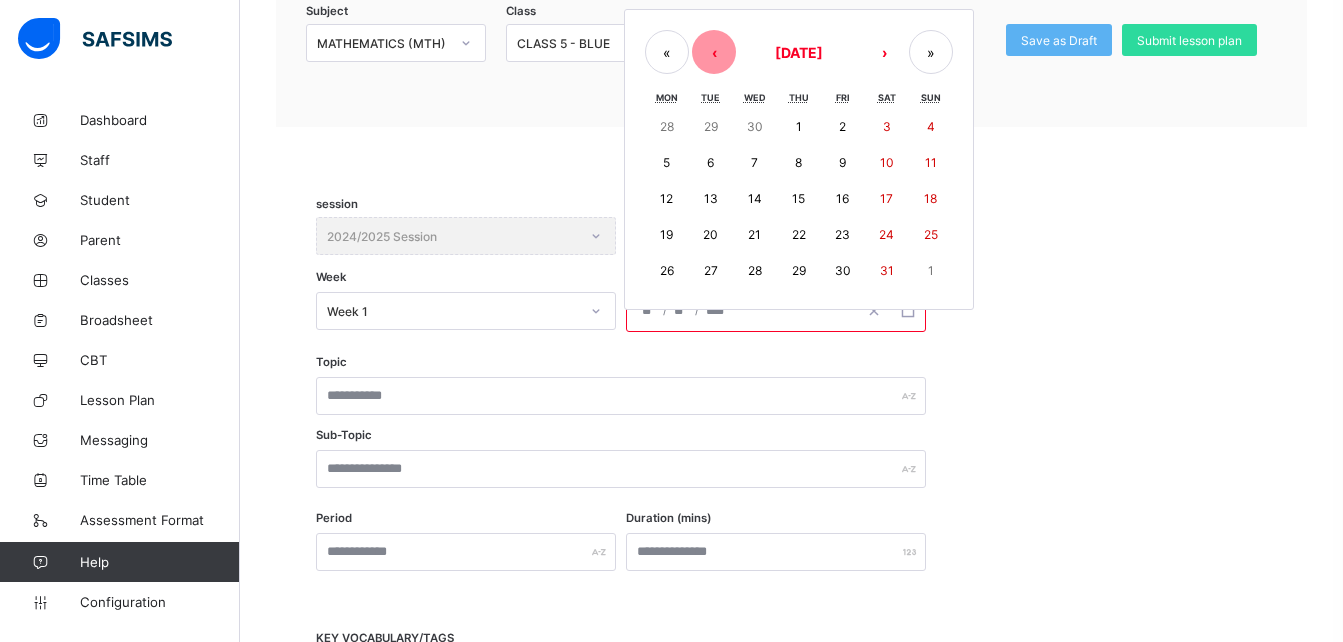 click on "‹" at bounding box center (714, 52) 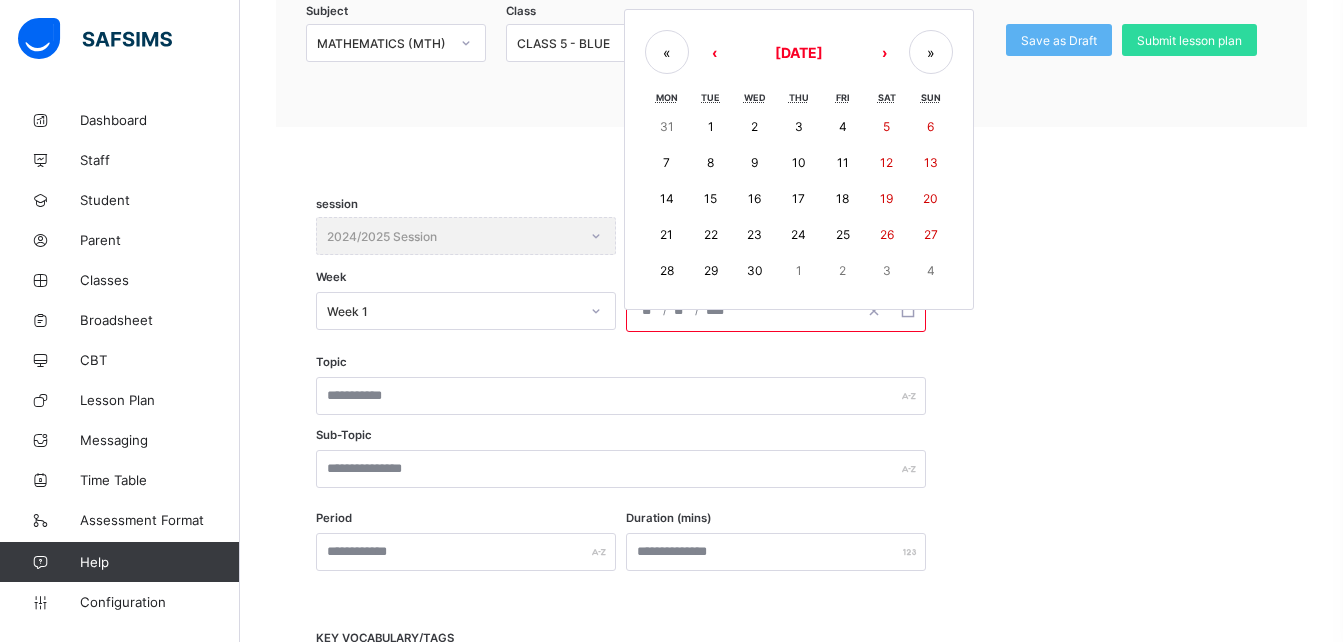 click on "28" at bounding box center [667, 271] 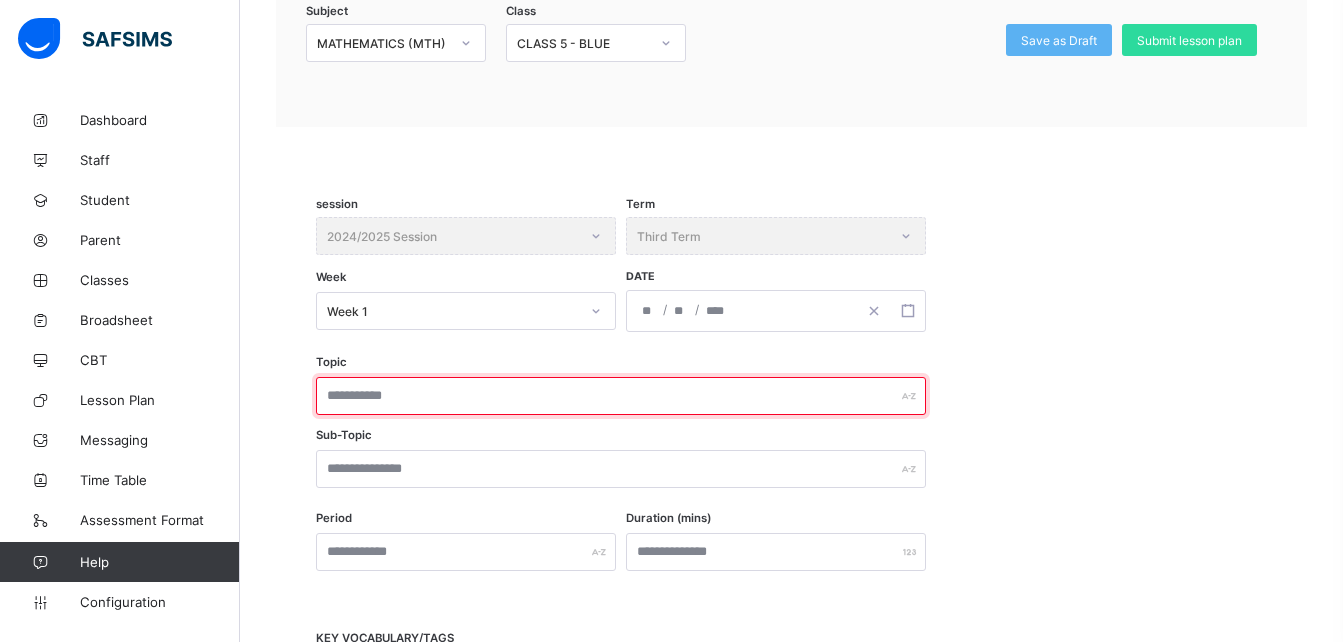 click at bounding box center [621, 396] 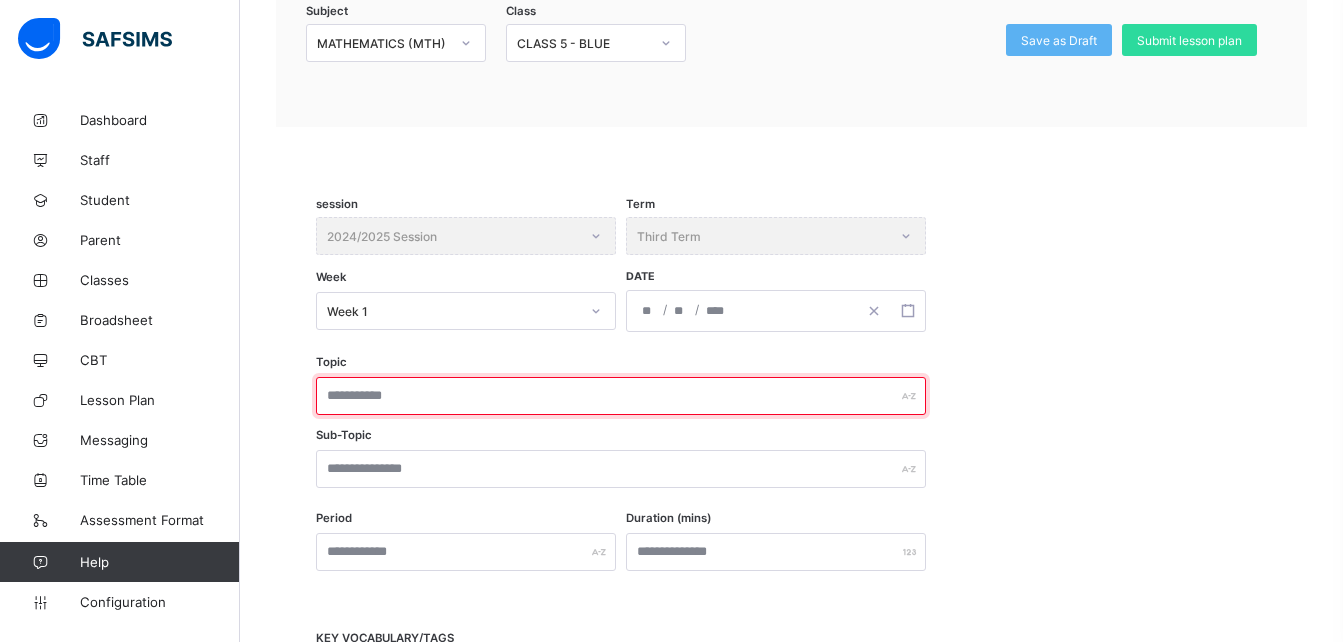 click at bounding box center [621, 396] 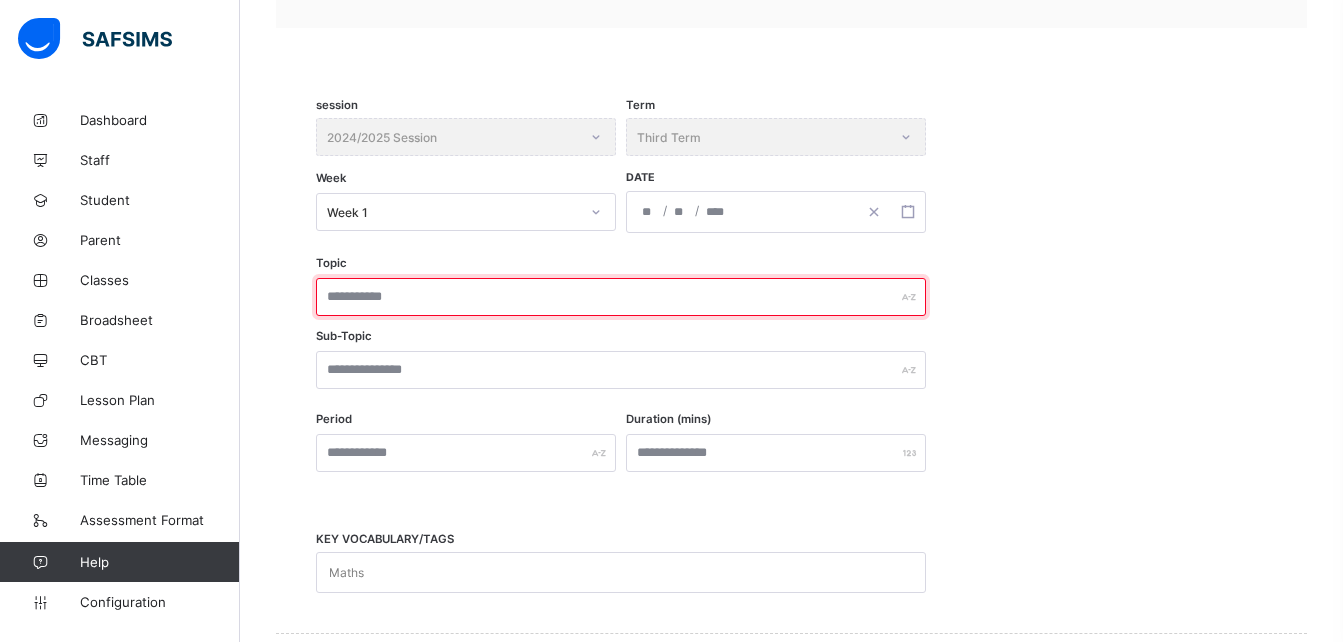 scroll, scrollTop: 334, scrollLeft: 0, axis: vertical 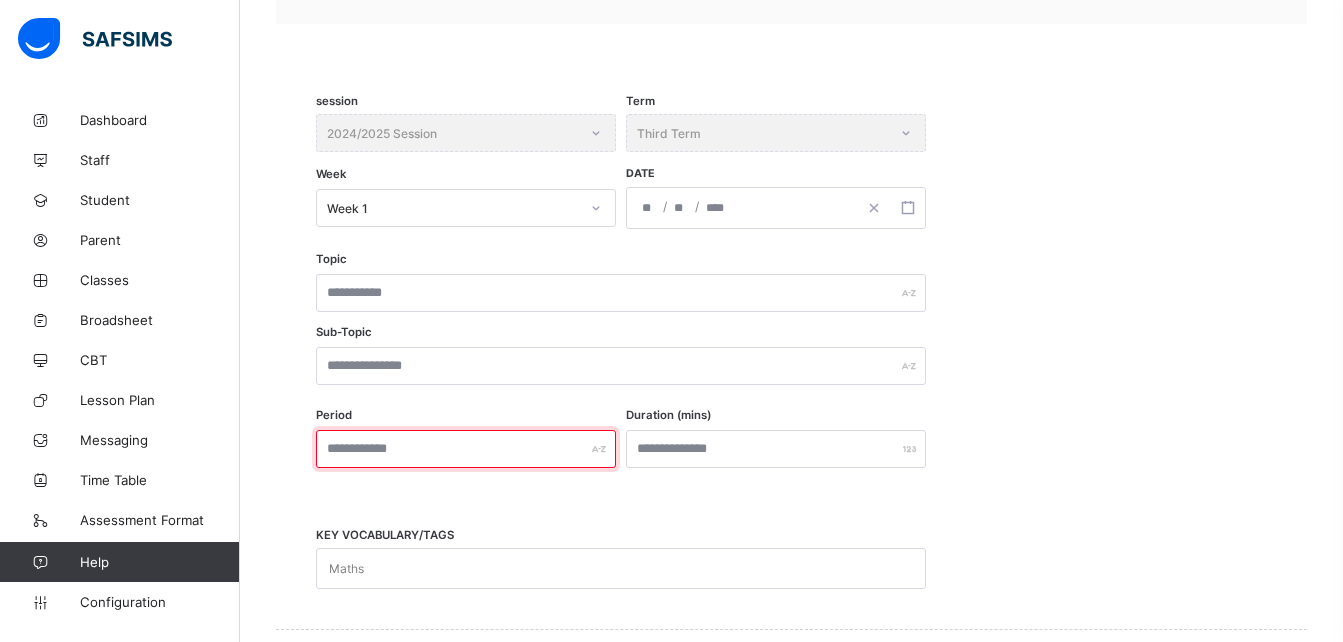 click at bounding box center (466, 449) 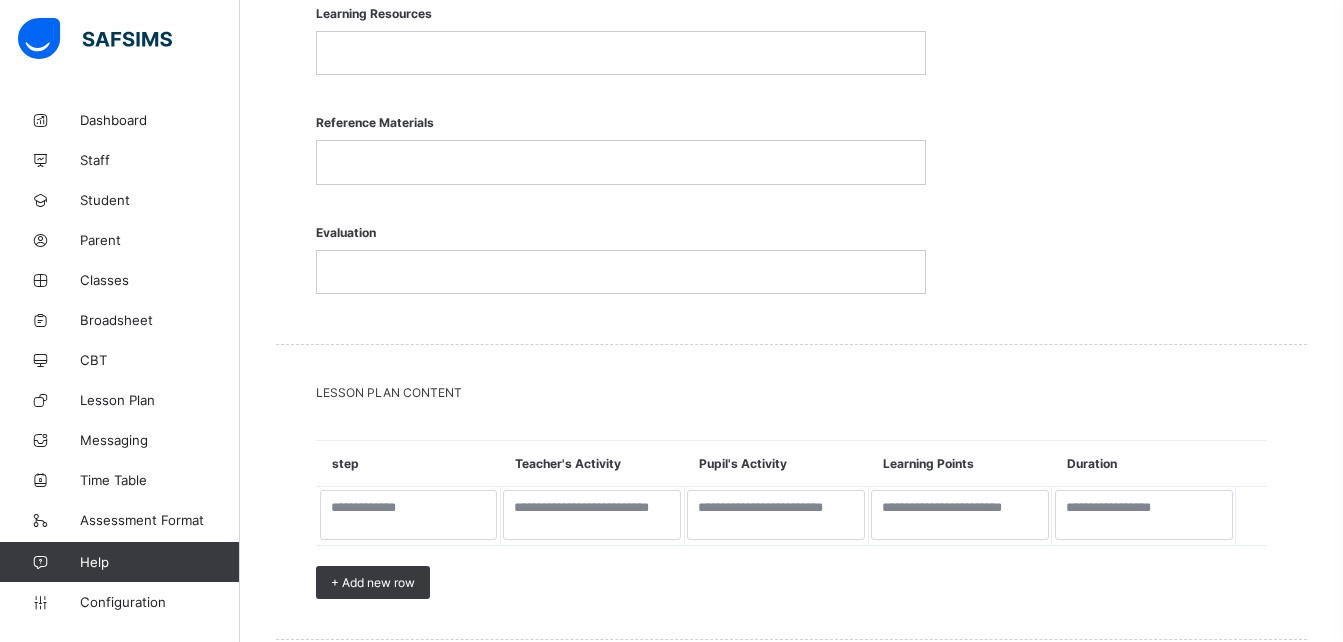 scroll, scrollTop: 1527, scrollLeft: 0, axis: vertical 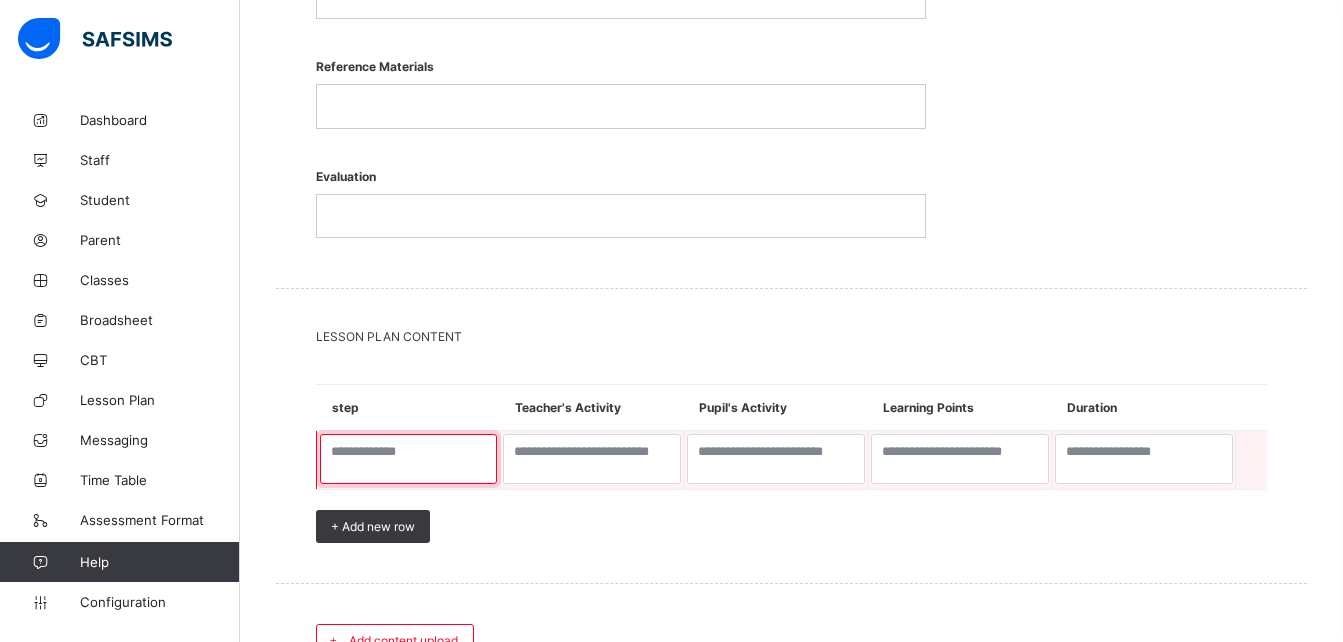 click at bounding box center [409, 459] 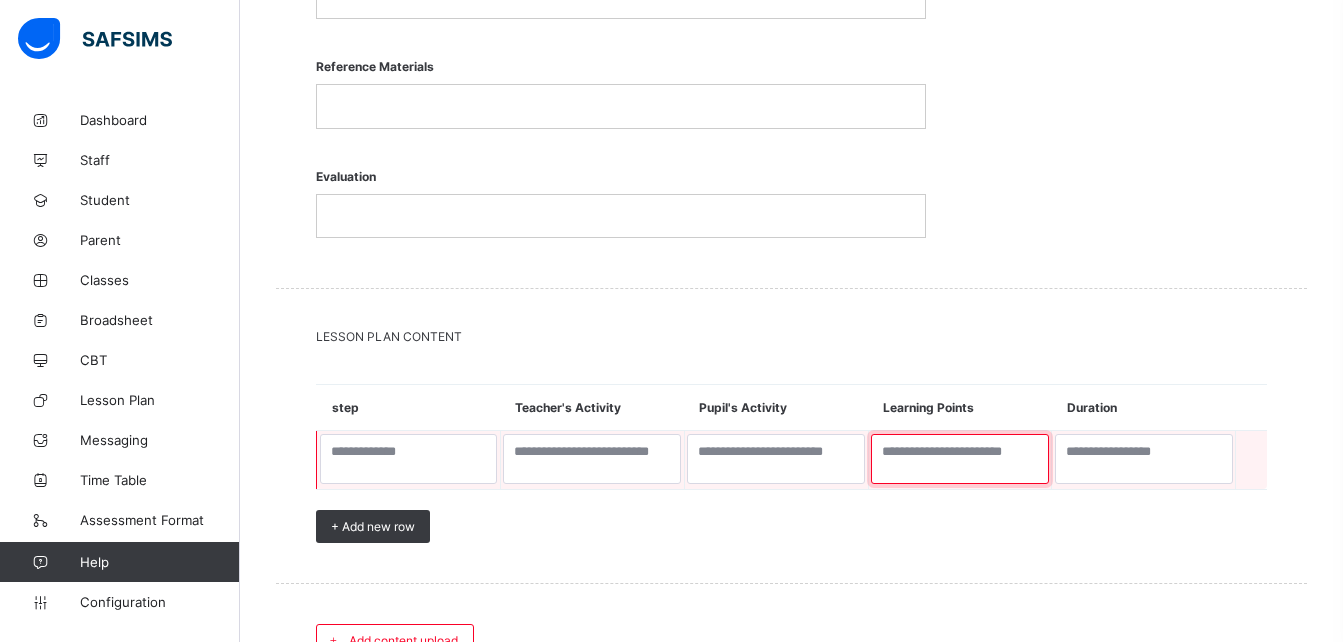 click at bounding box center (960, 459) 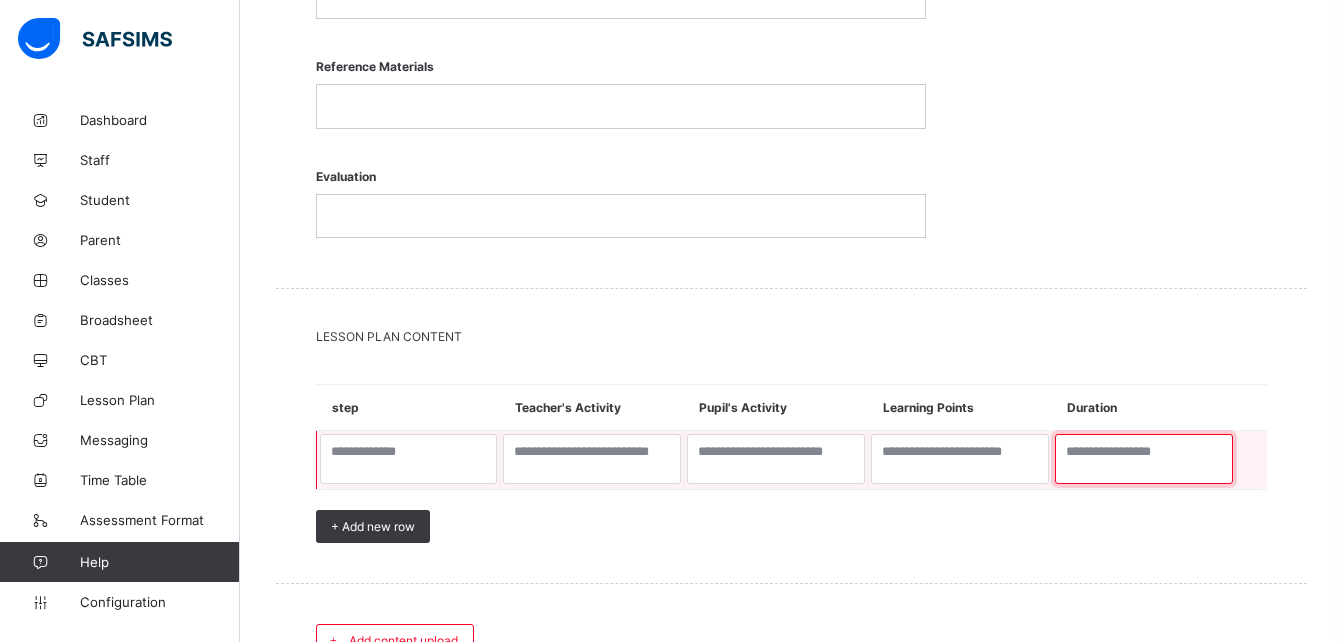 click at bounding box center [1144, 459] 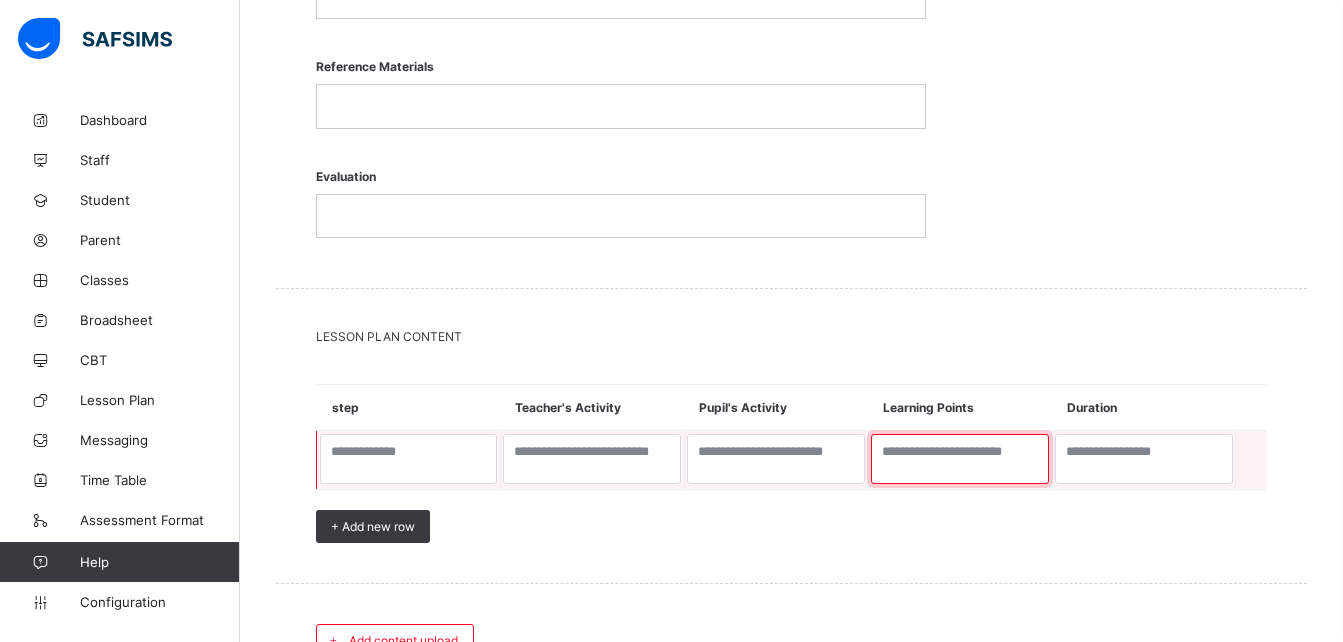 click at bounding box center [960, 459] 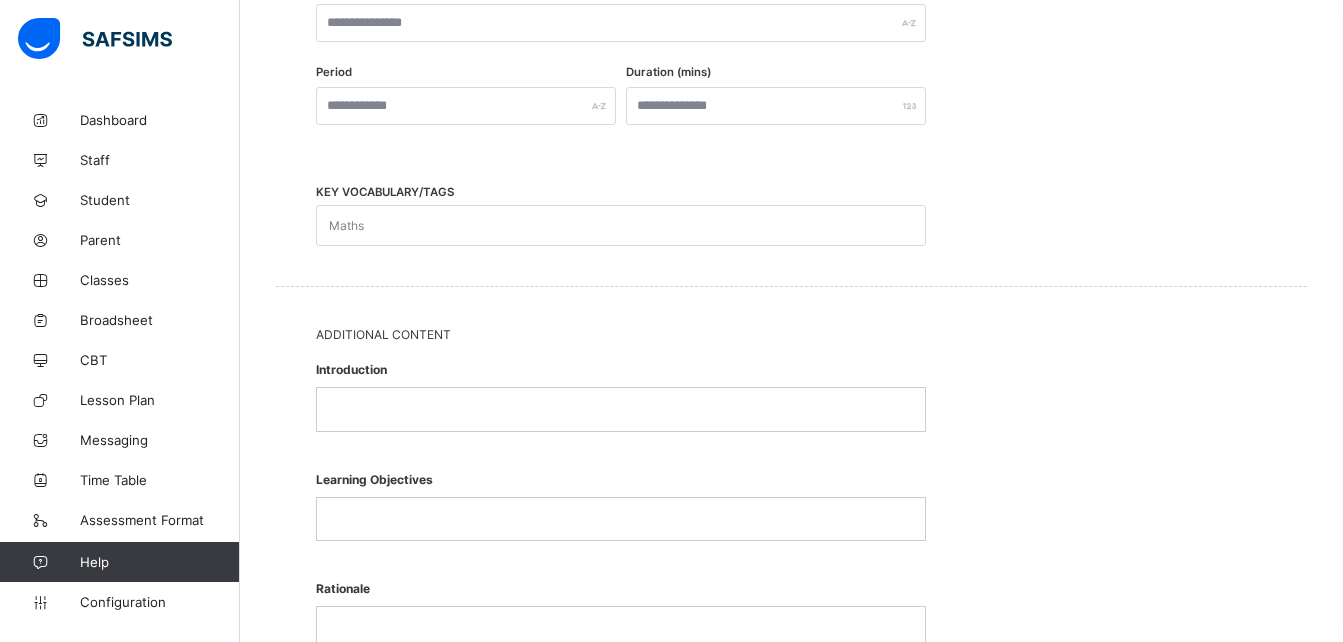 scroll, scrollTop: 676, scrollLeft: 0, axis: vertical 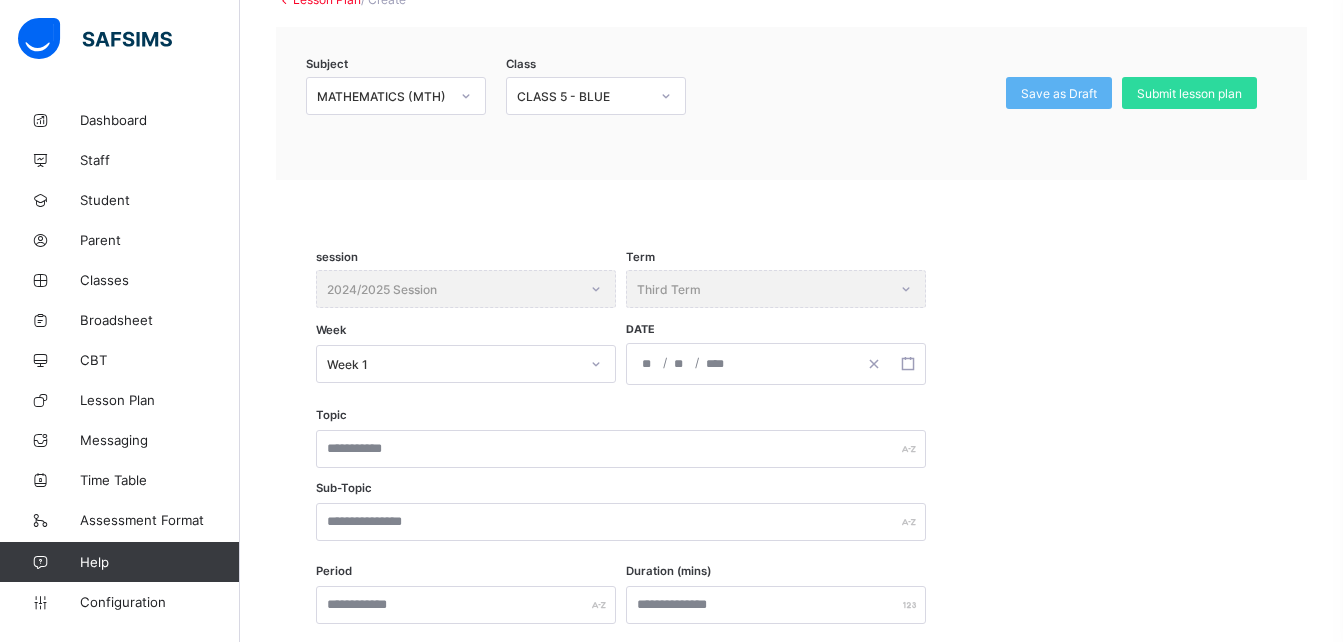 click on "Topic Sub-Topic" at bounding box center (791, 488) 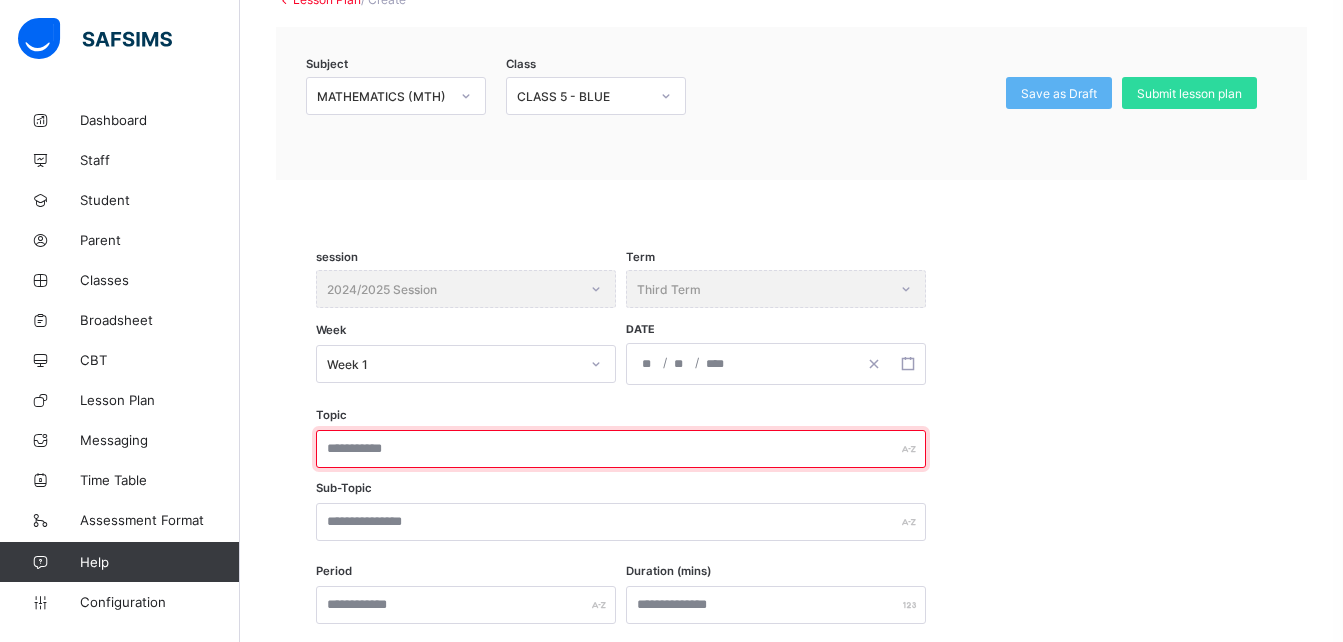 click at bounding box center [621, 449] 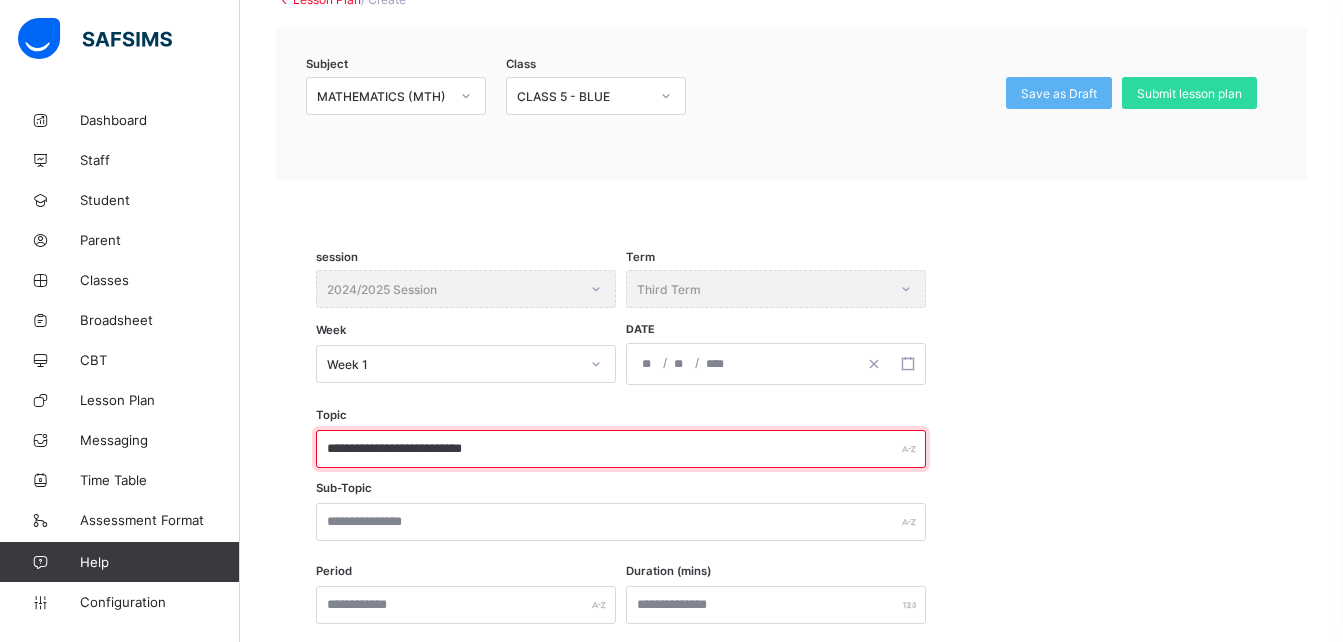 type on "**********" 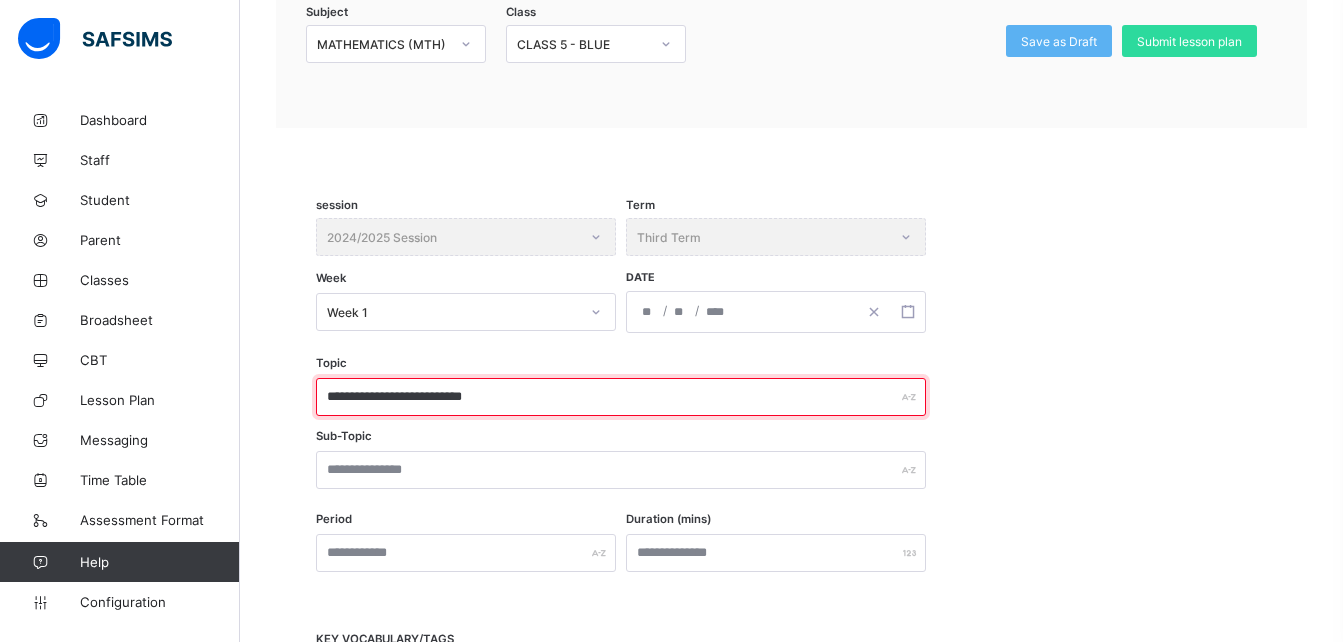 scroll, scrollTop: 235, scrollLeft: 0, axis: vertical 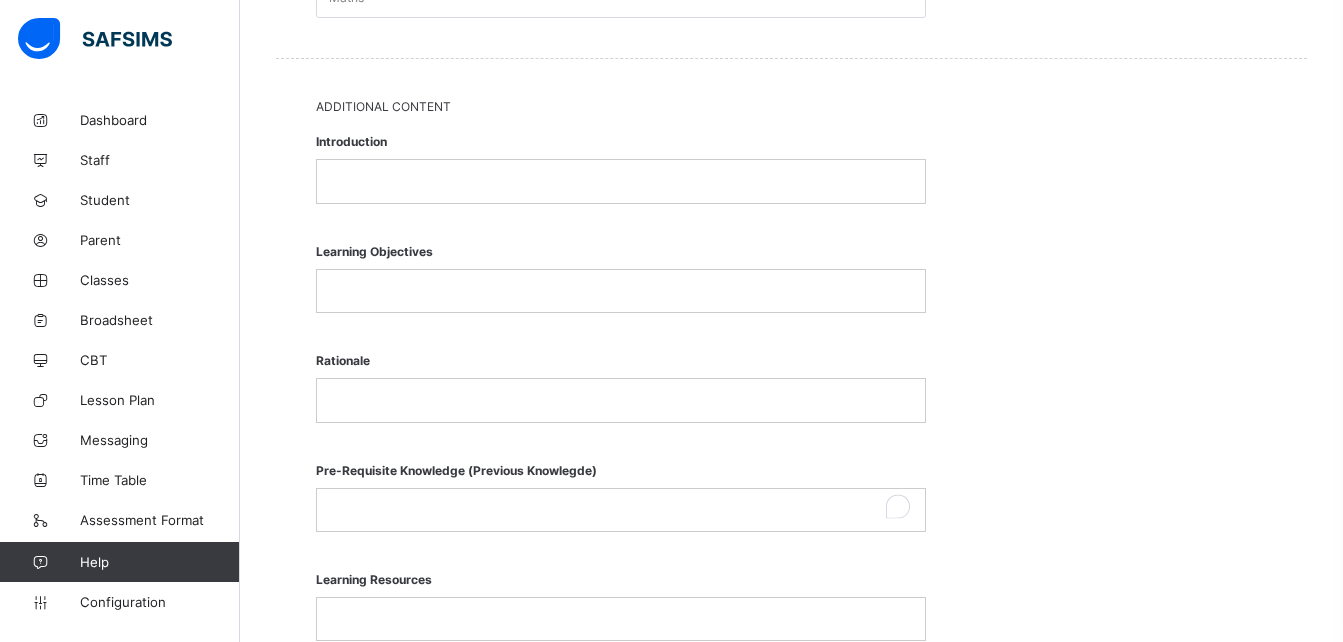 click at bounding box center (621, 510) 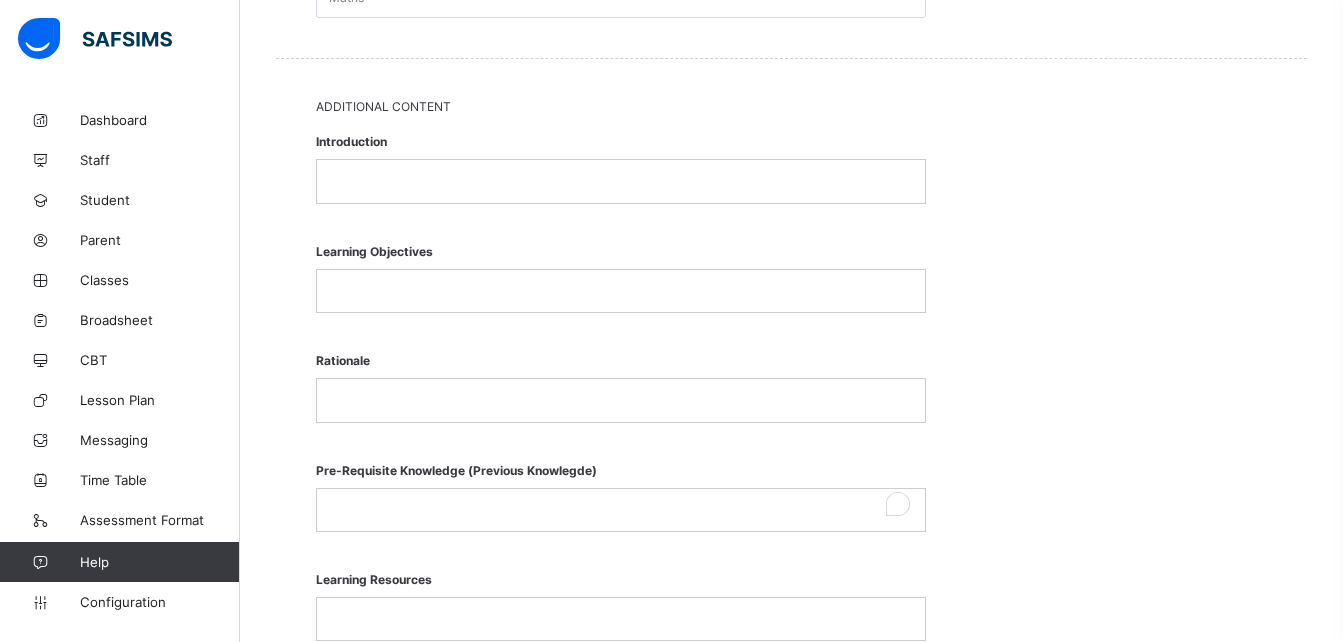 type 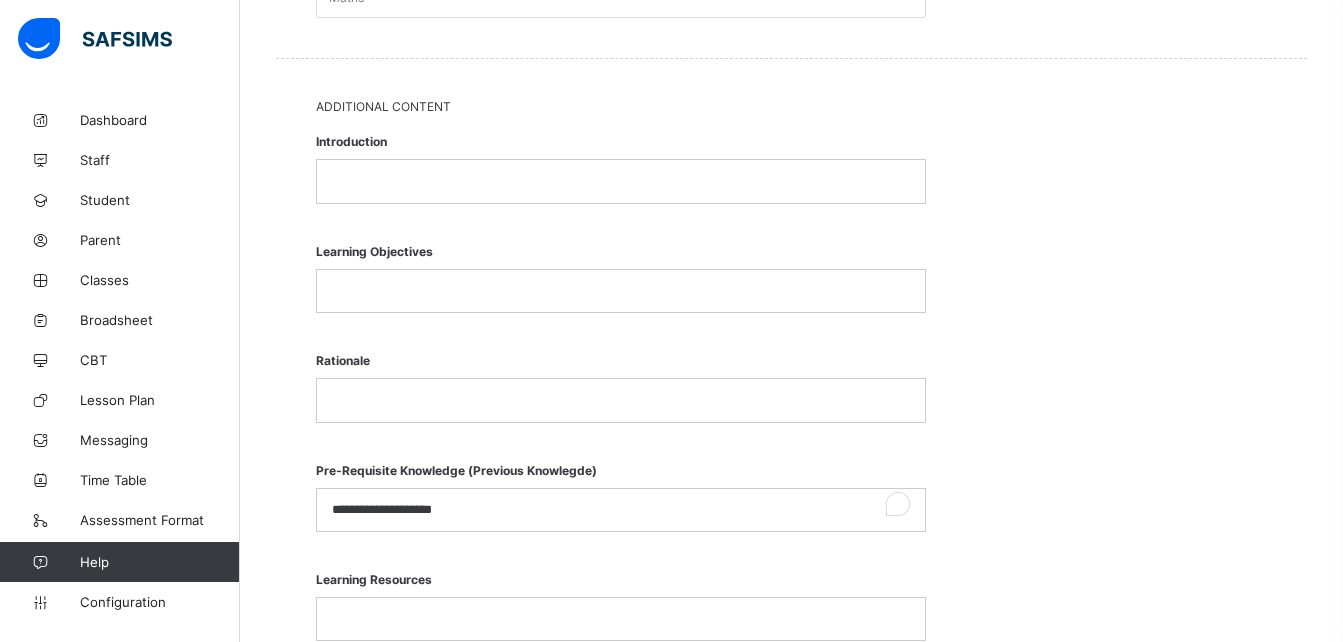 scroll, scrollTop: 1007, scrollLeft: 0, axis: vertical 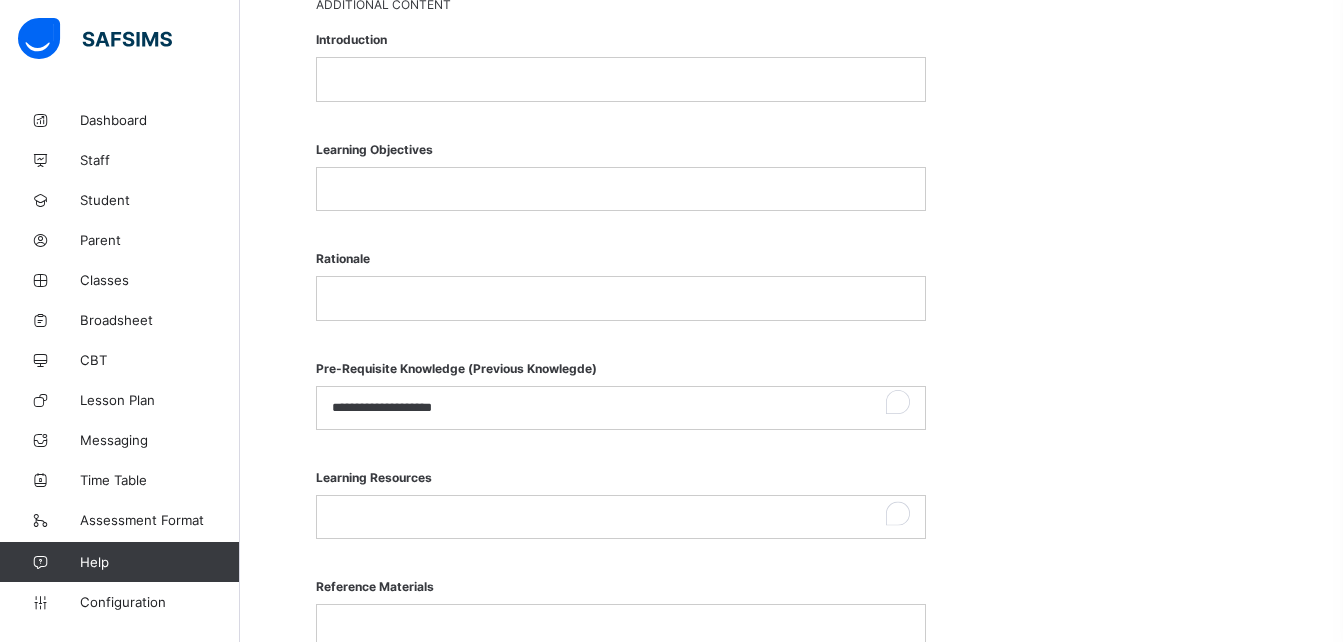 click at bounding box center (621, 517) 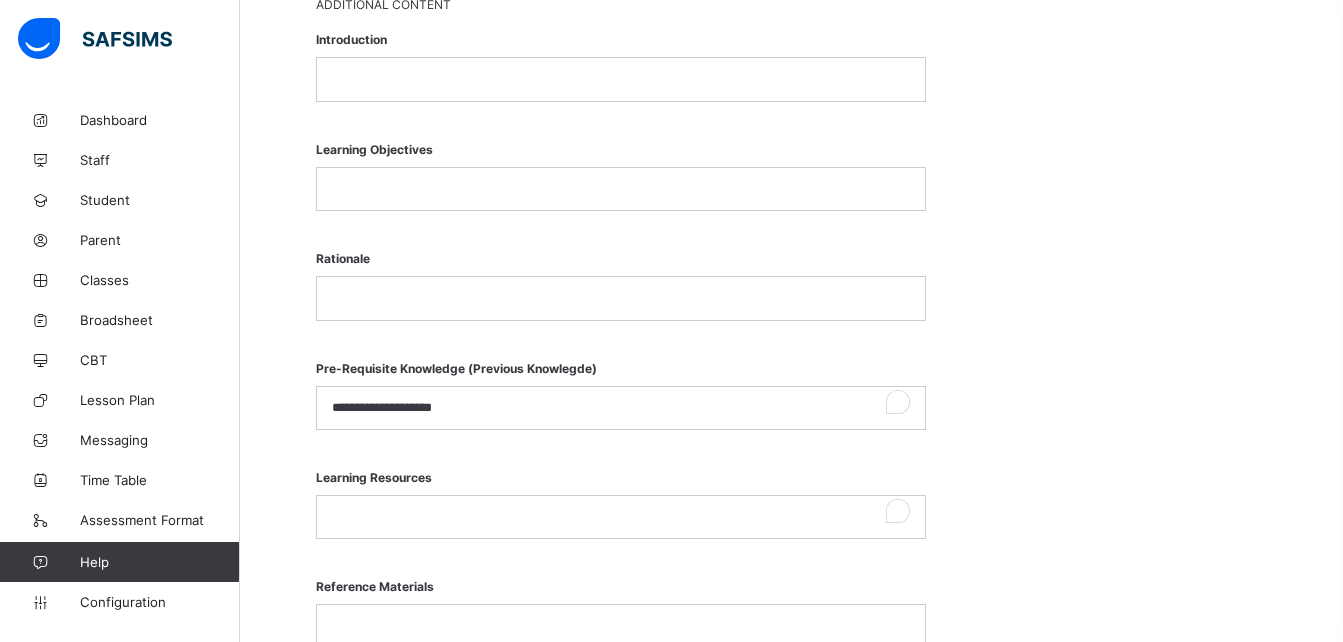 scroll, scrollTop: 0, scrollLeft: 0, axis: both 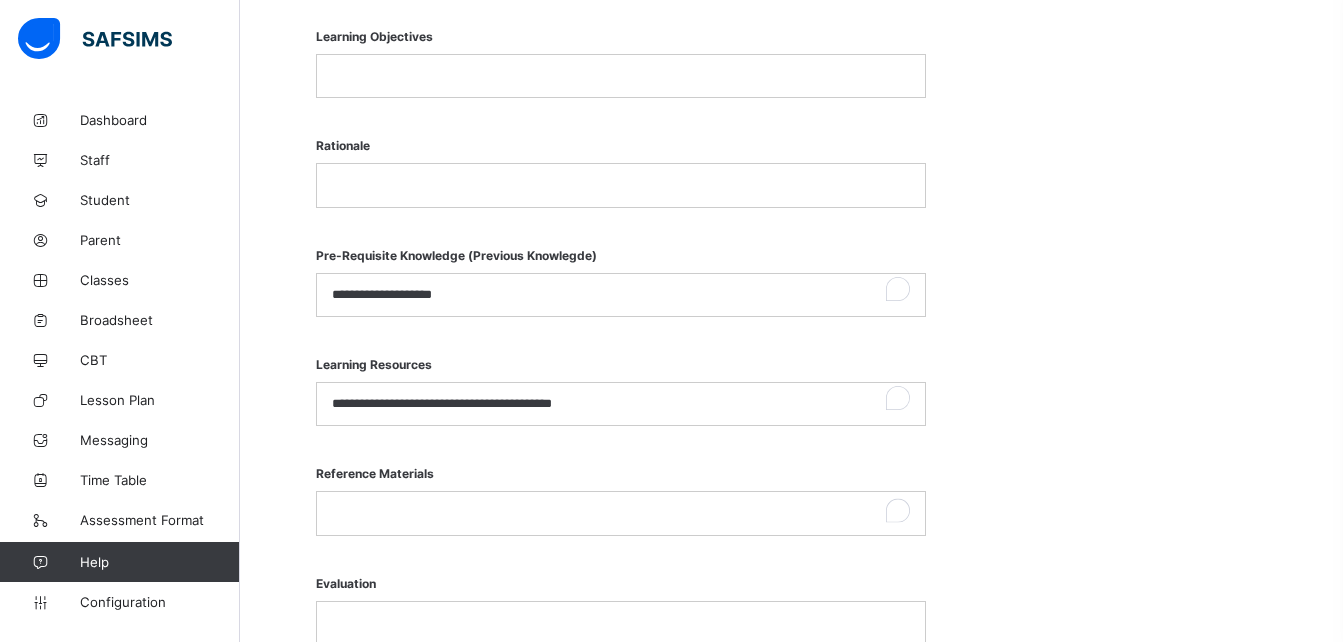 click at bounding box center (621, 513) 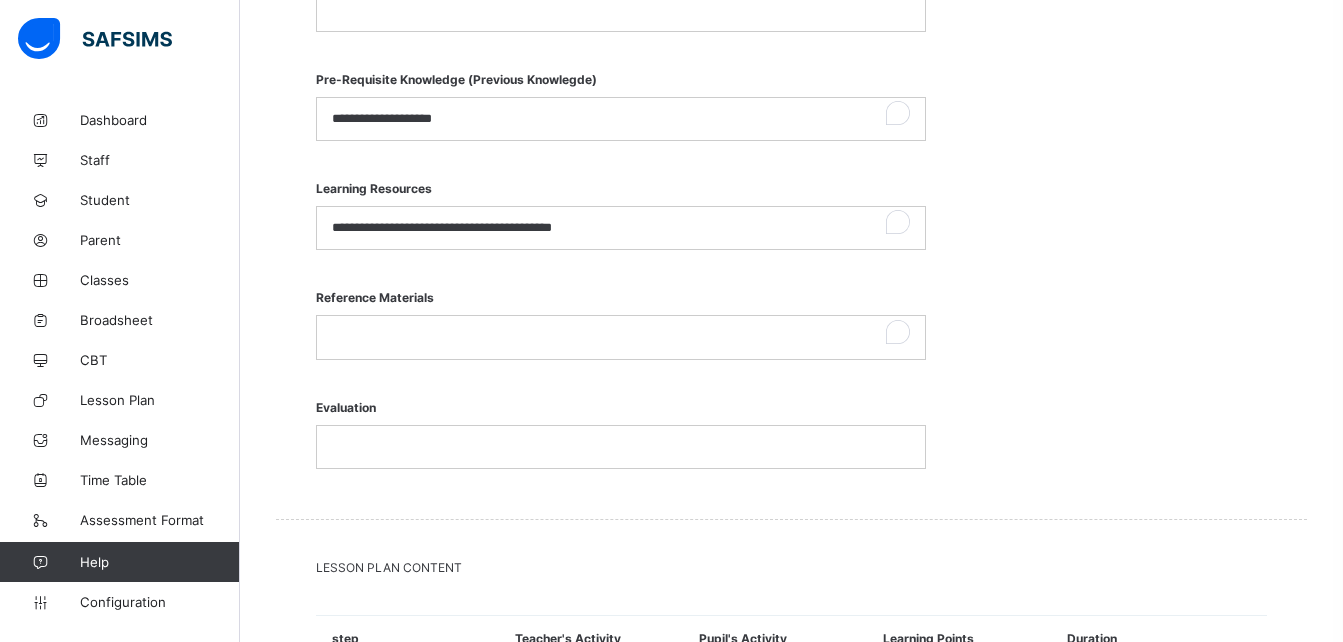 scroll, scrollTop: 1298, scrollLeft: 0, axis: vertical 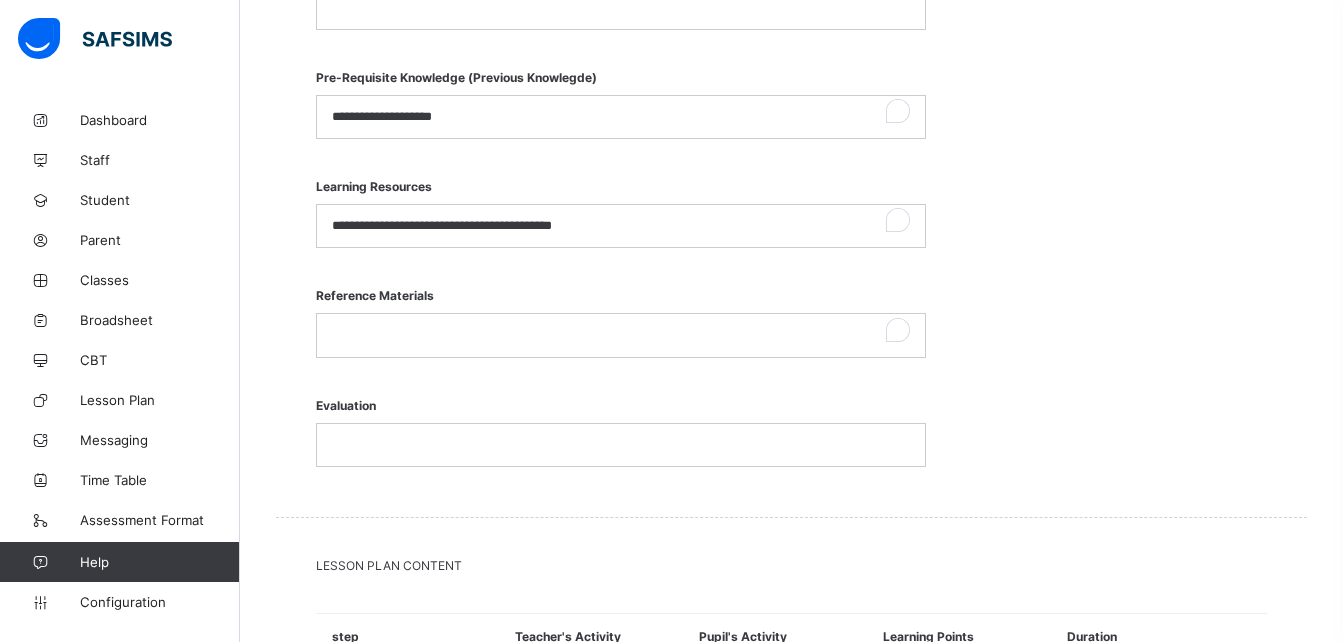 type 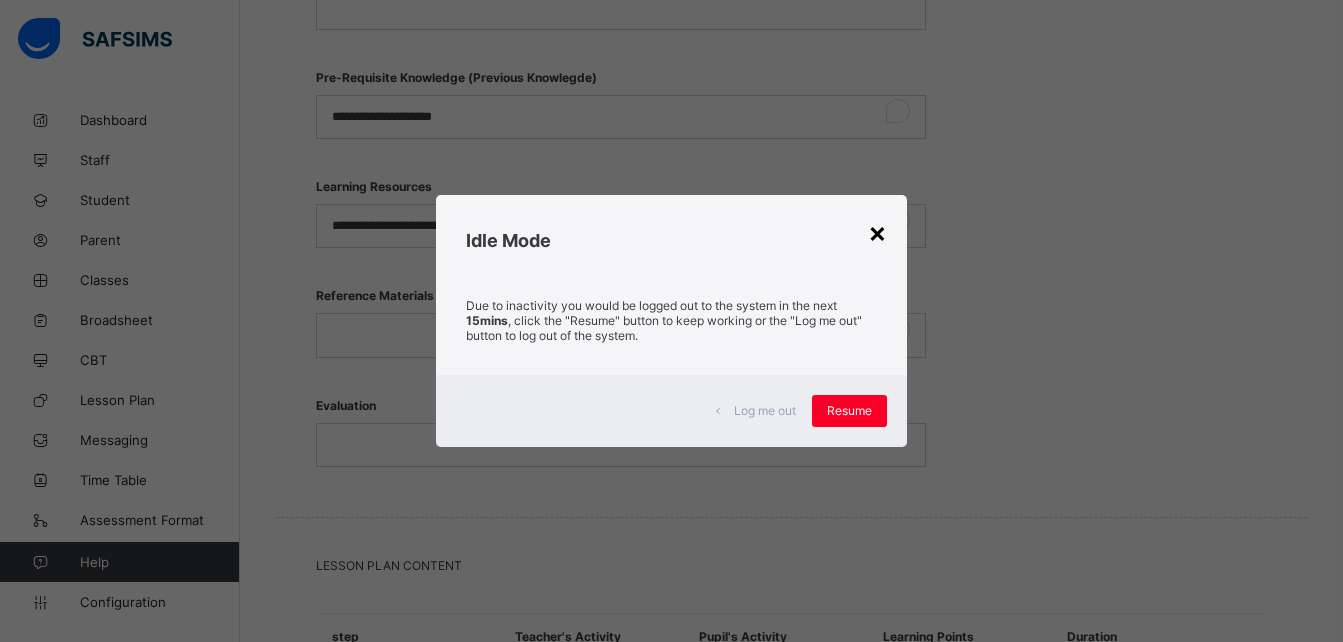 click on "×" at bounding box center [877, 232] 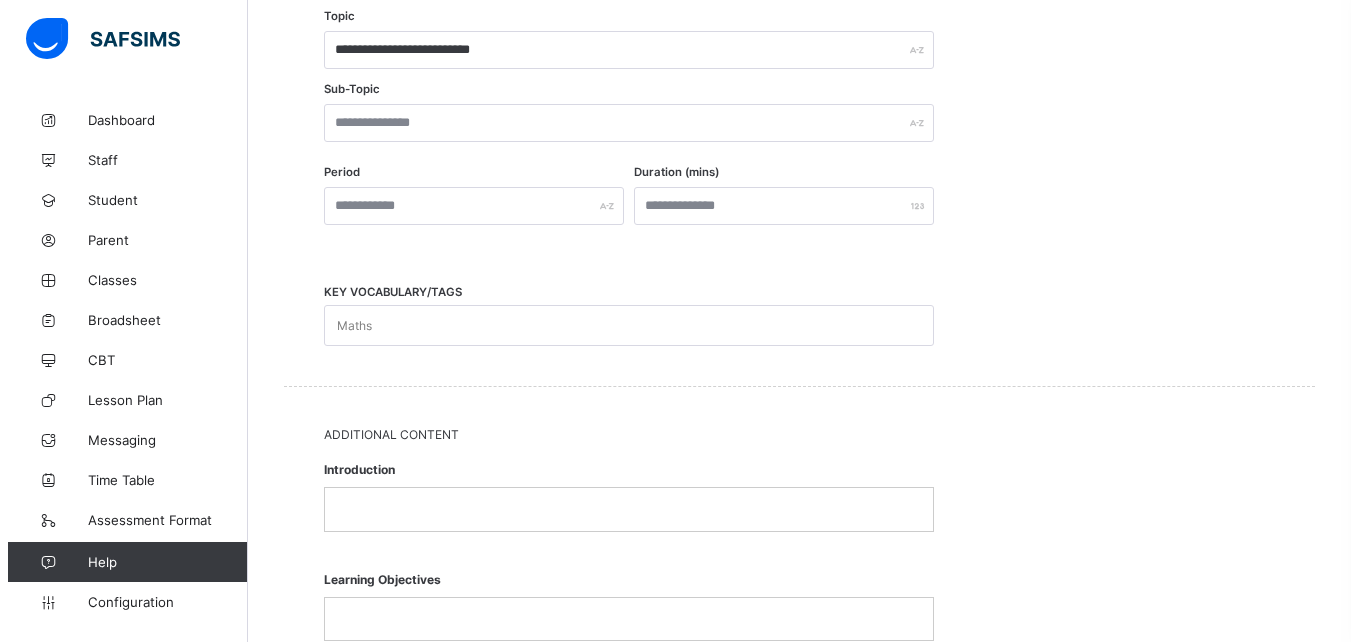 scroll, scrollTop: 0, scrollLeft: 0, axis: both 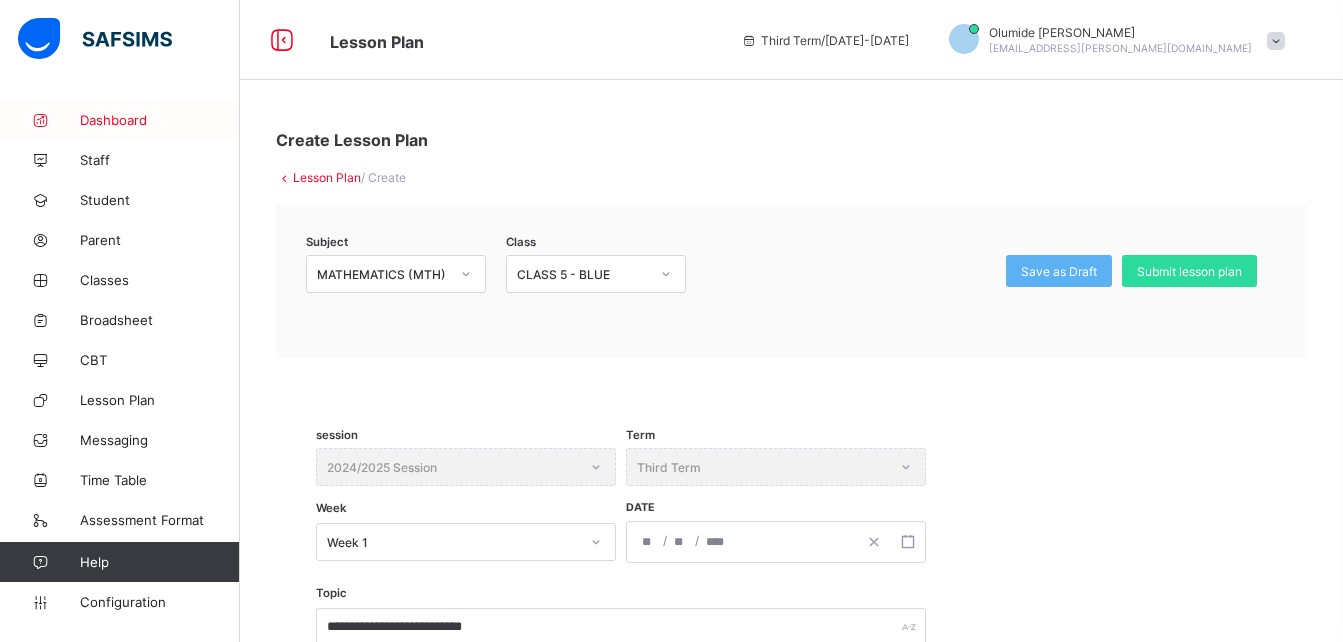 click on "Dashboard" at bounding box center (160, 120) 